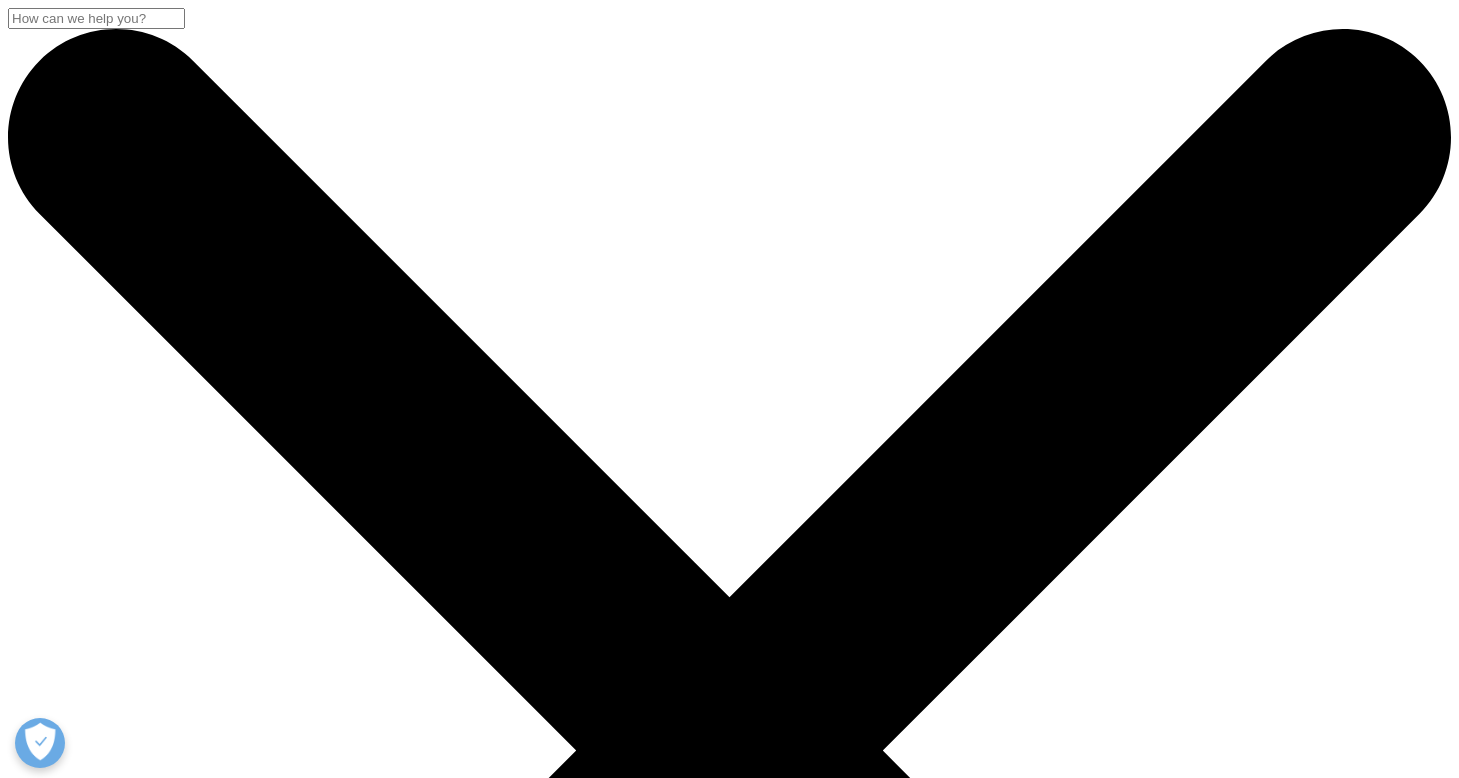 scroll, scrollTop: 0, scrollLeft: 0, axis: both 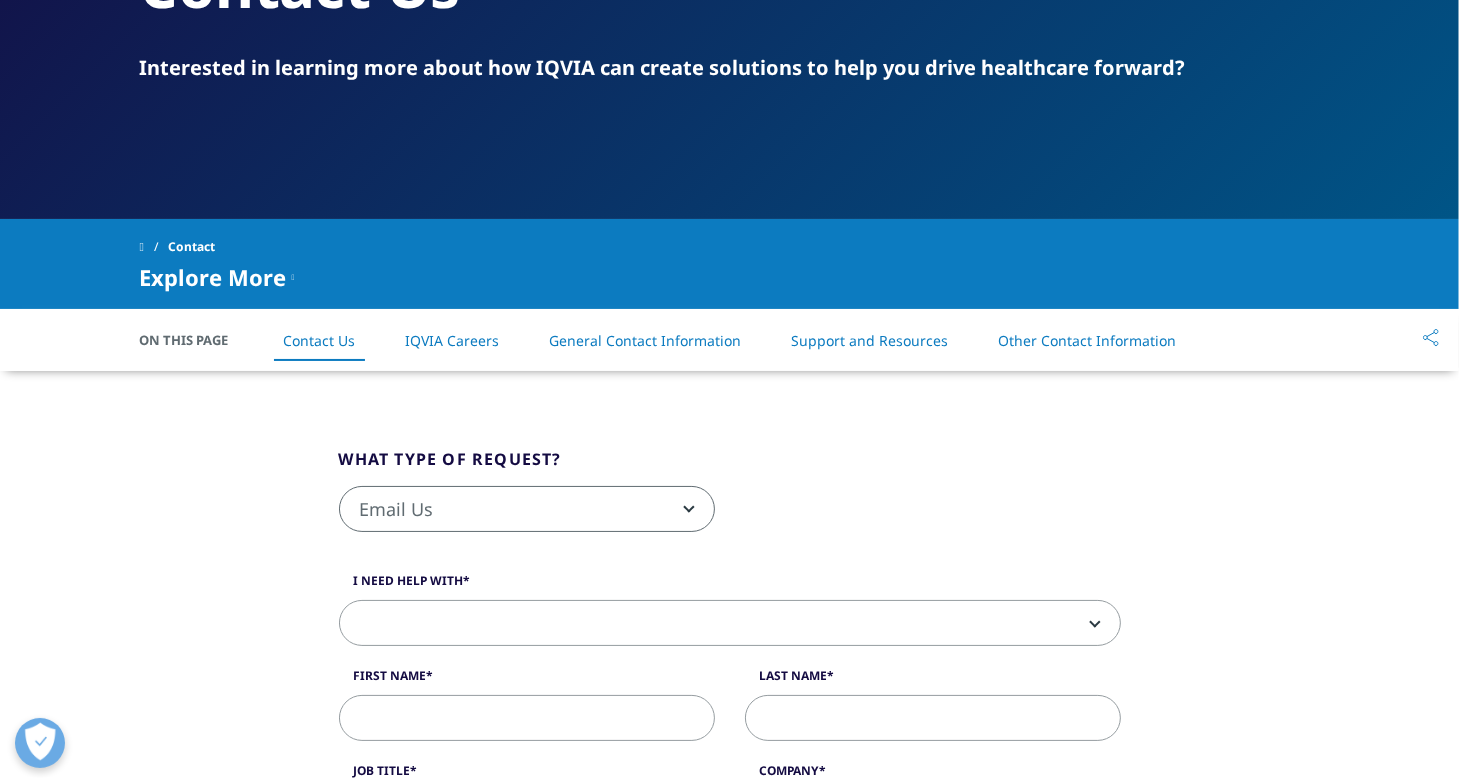click on "General Contact Information" at bounding box center (645, 340) 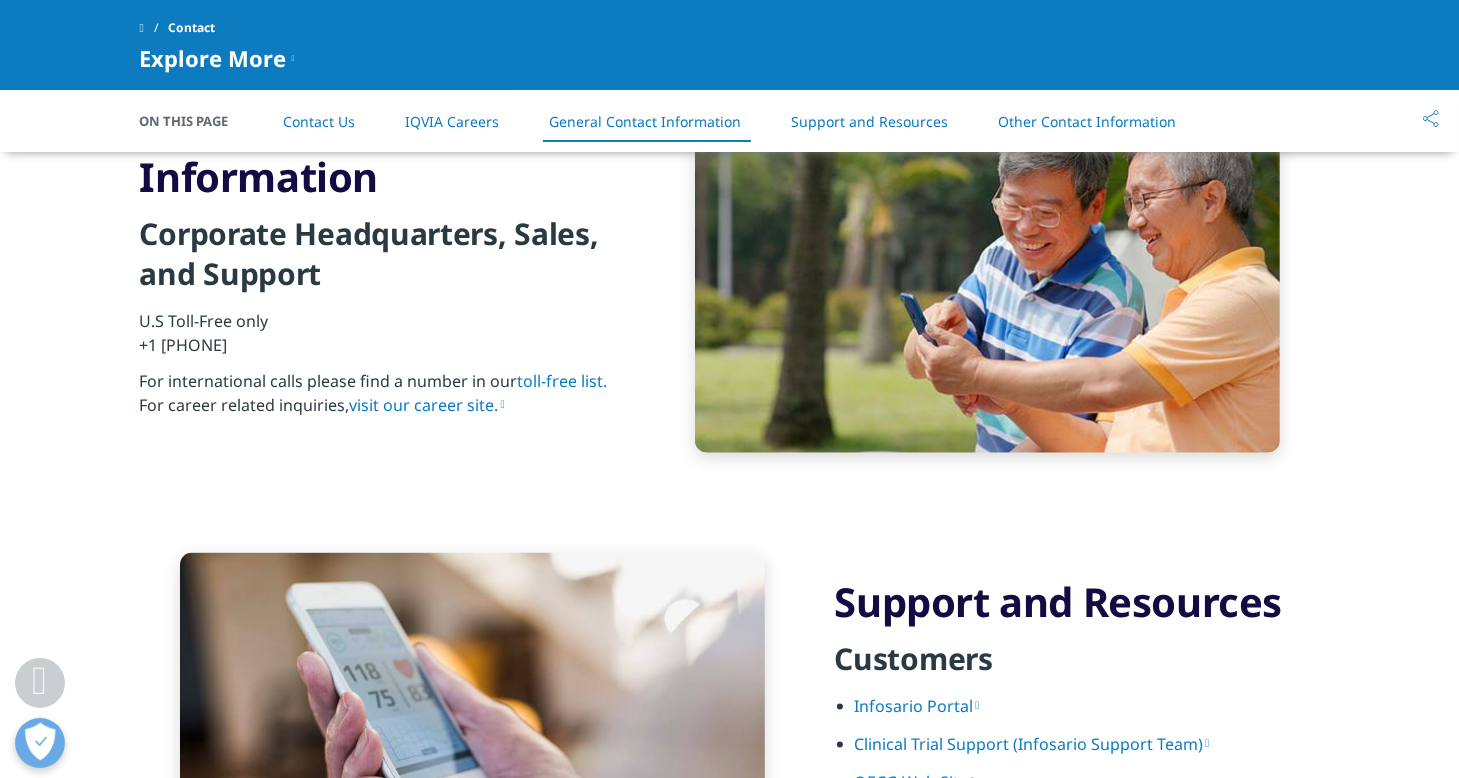 scroll, scrollTop: 2256, scrollLeft: 0, axis: vertical 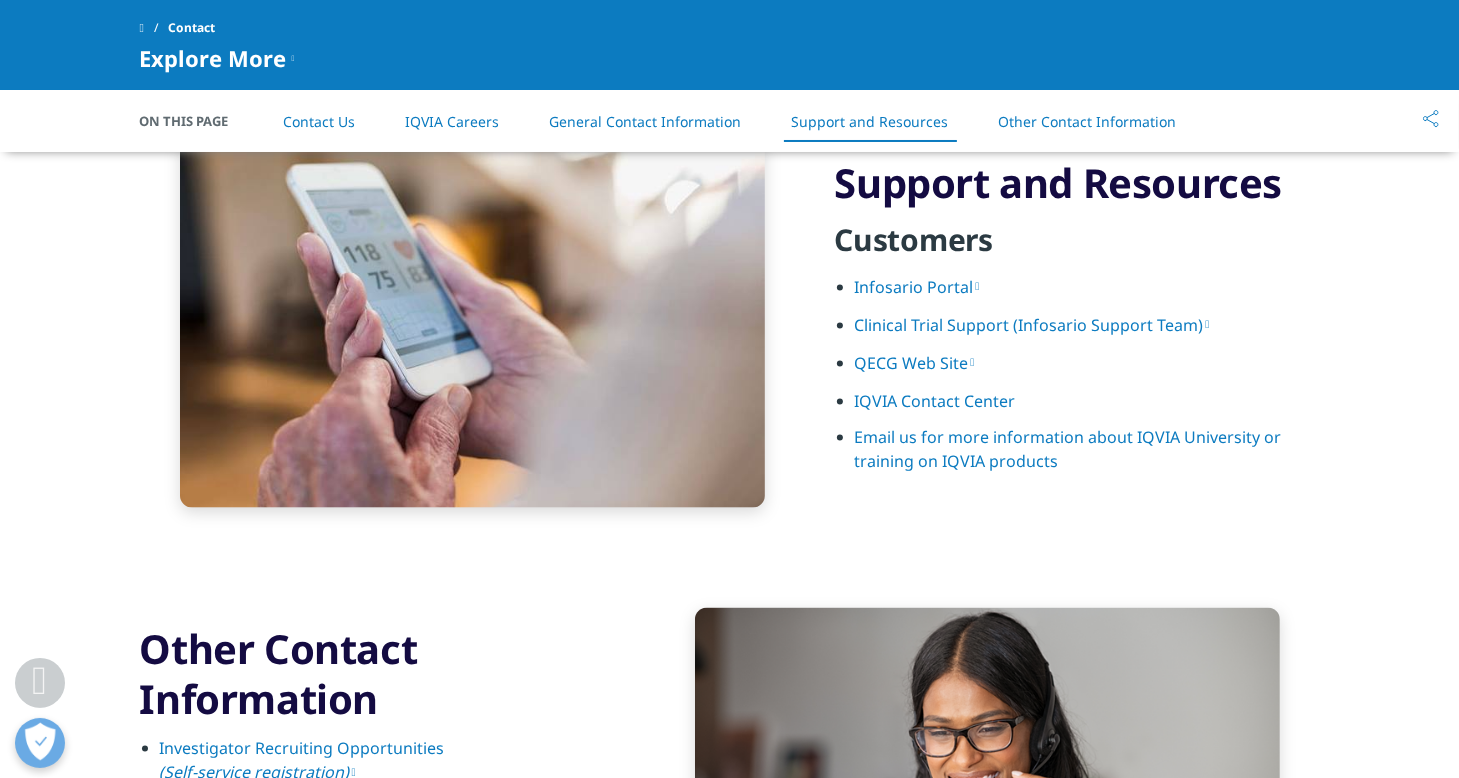 click on "IQVIA Contact Center" at bounding box center (935, 401) 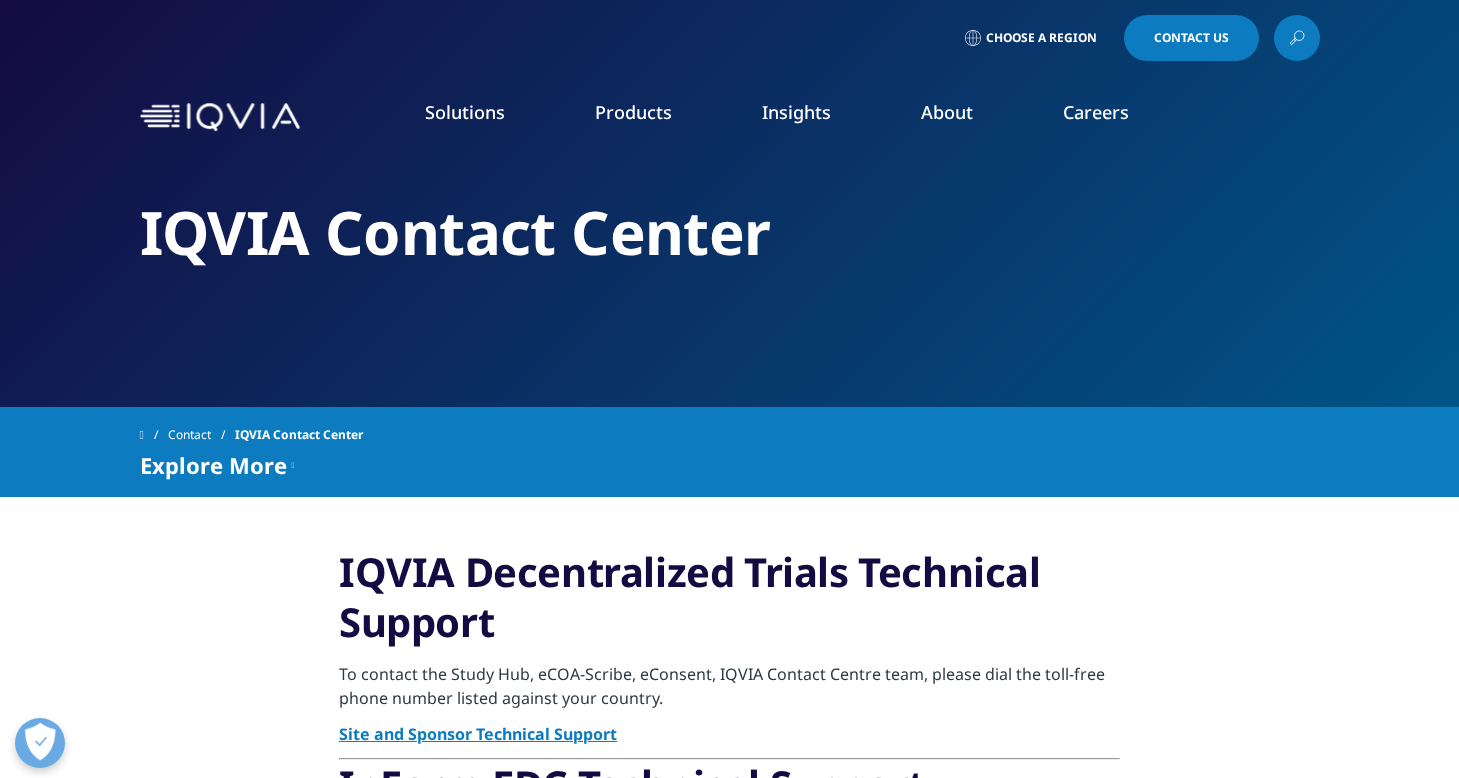 scroll, scrollTop: 0, scrollLeft: 0, axis: both 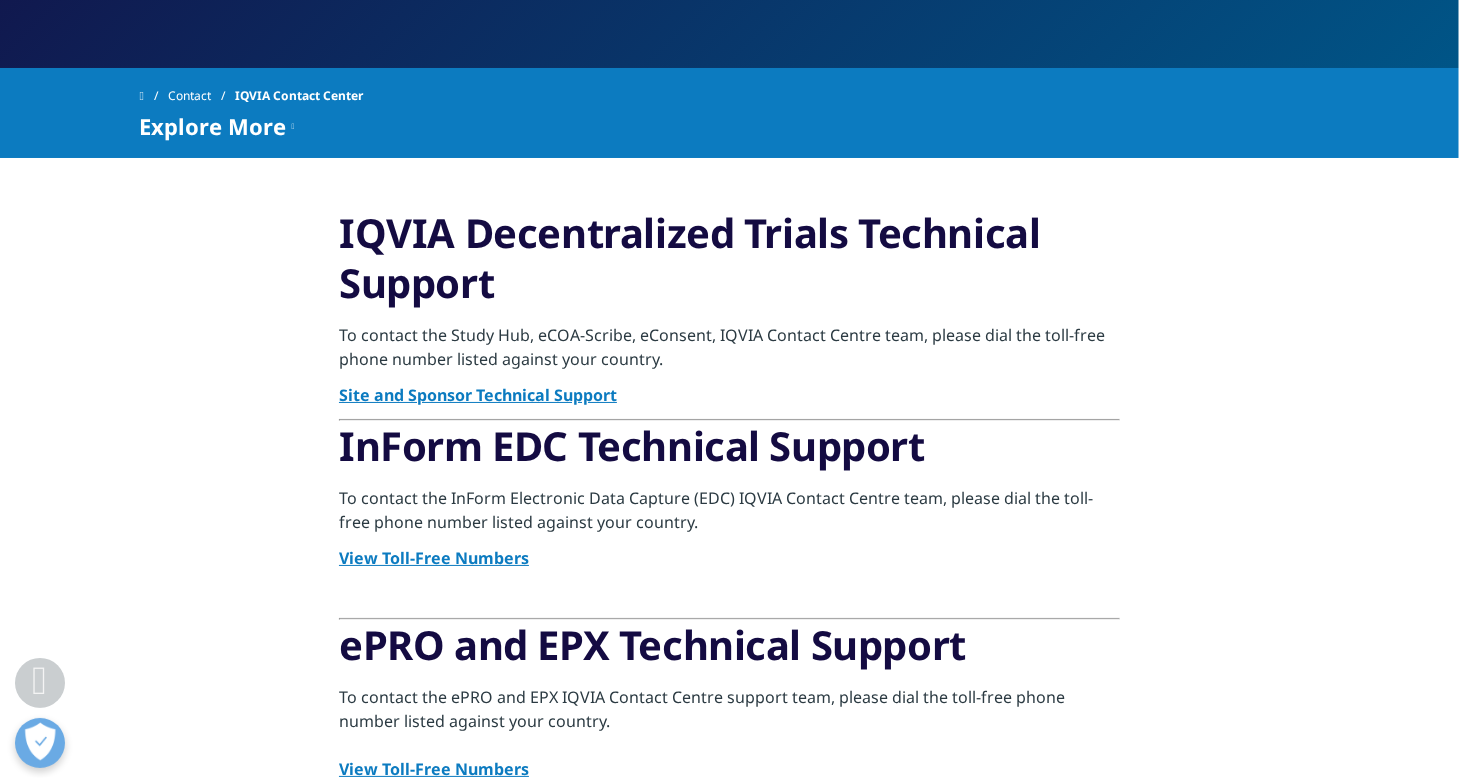 click on "Site and Sponsor Technical Support" at bounding box center (478, 395) 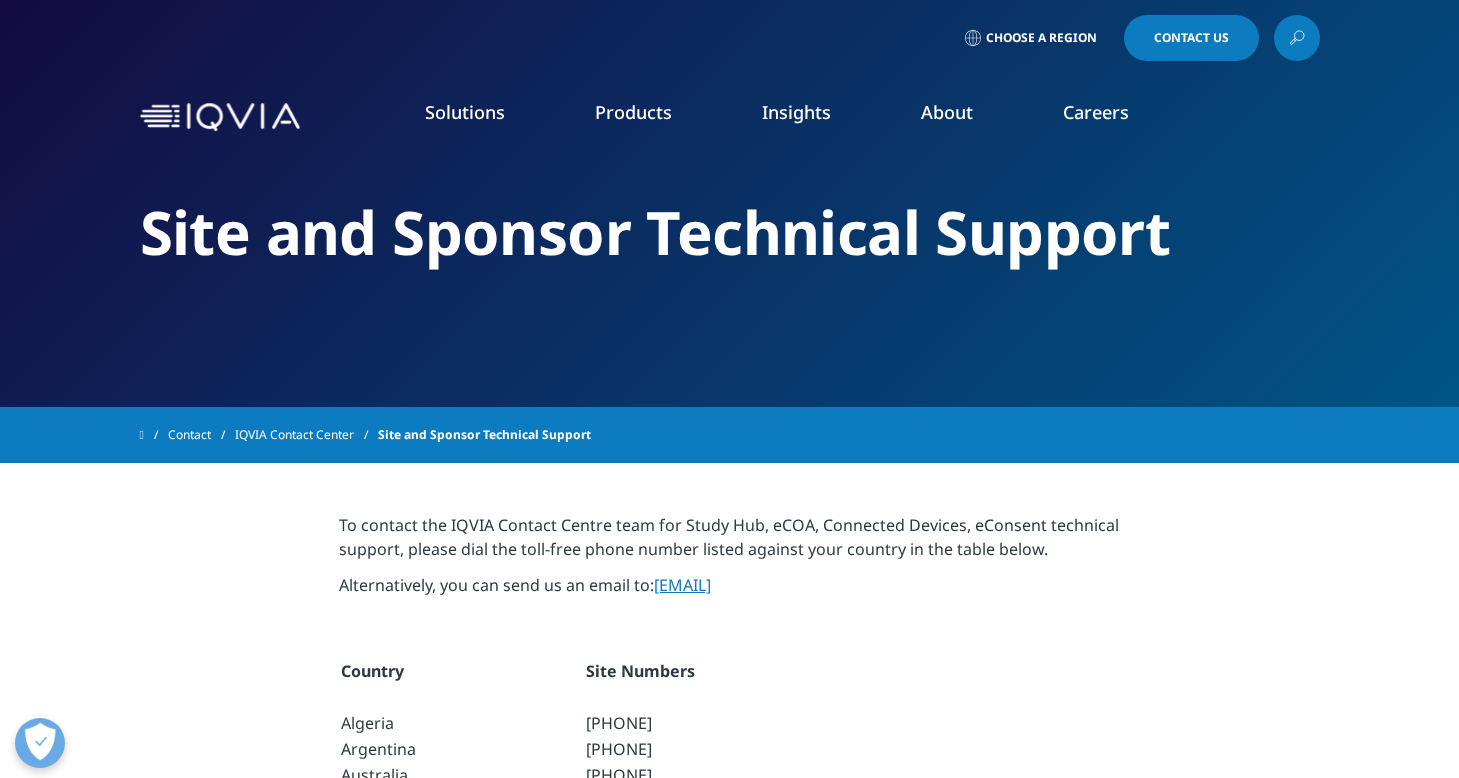 scroll, scrollTop: 0, scrollLeft: 0, axis: both 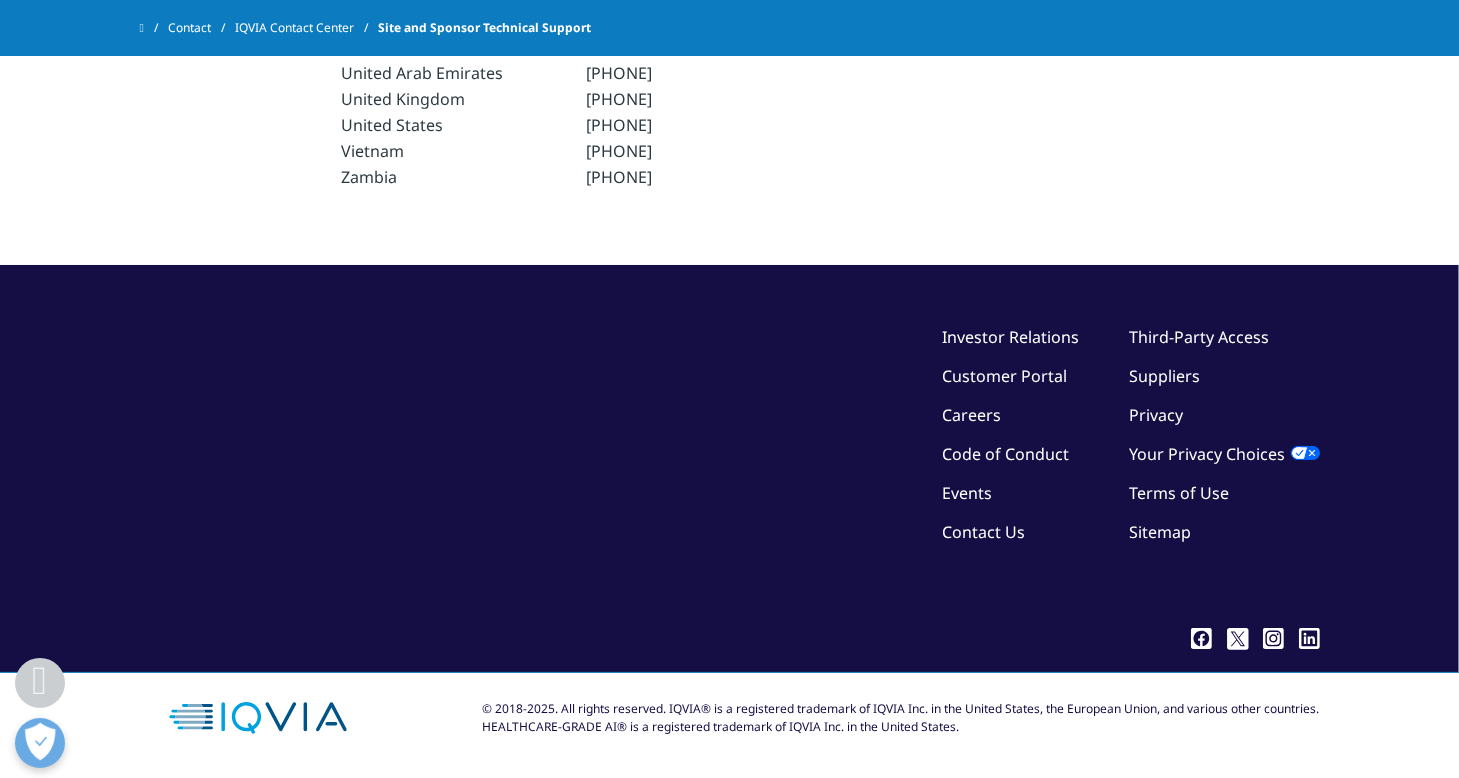 click on "Contact Us" at bounding box center (984, 532) 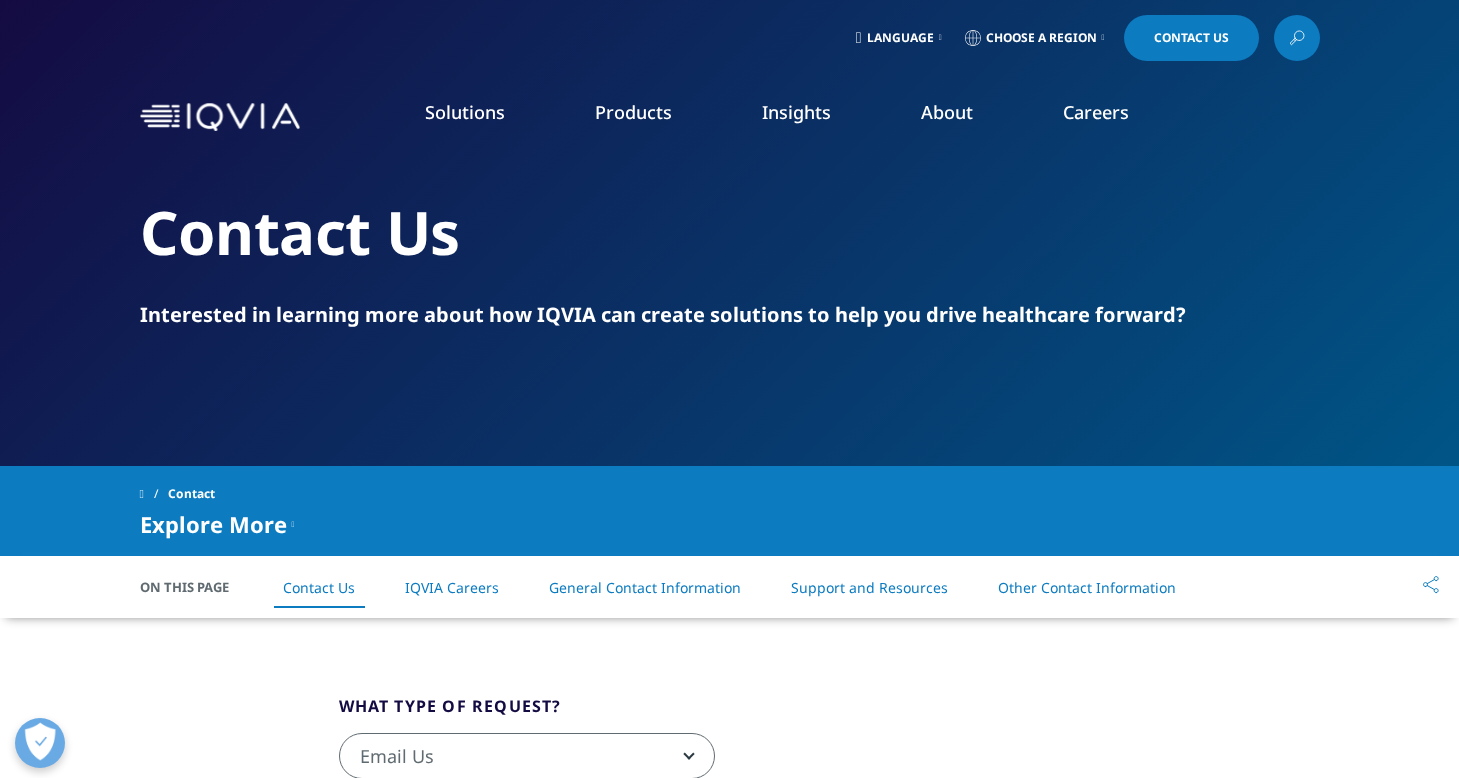 scroll, scrollTop: 0, scrollLeft: 0, axis: both 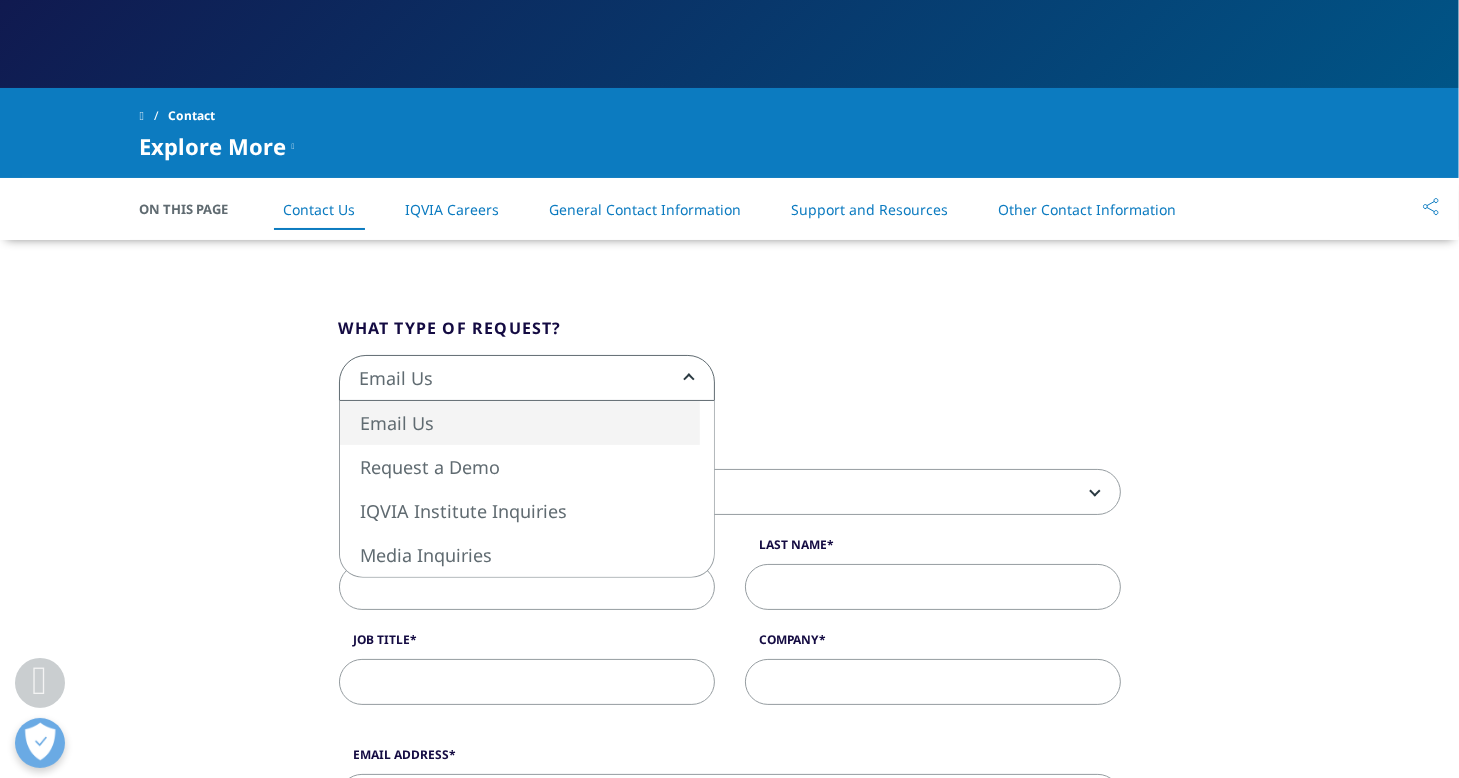 click on "Email Us" at bounding box center (527, 378) 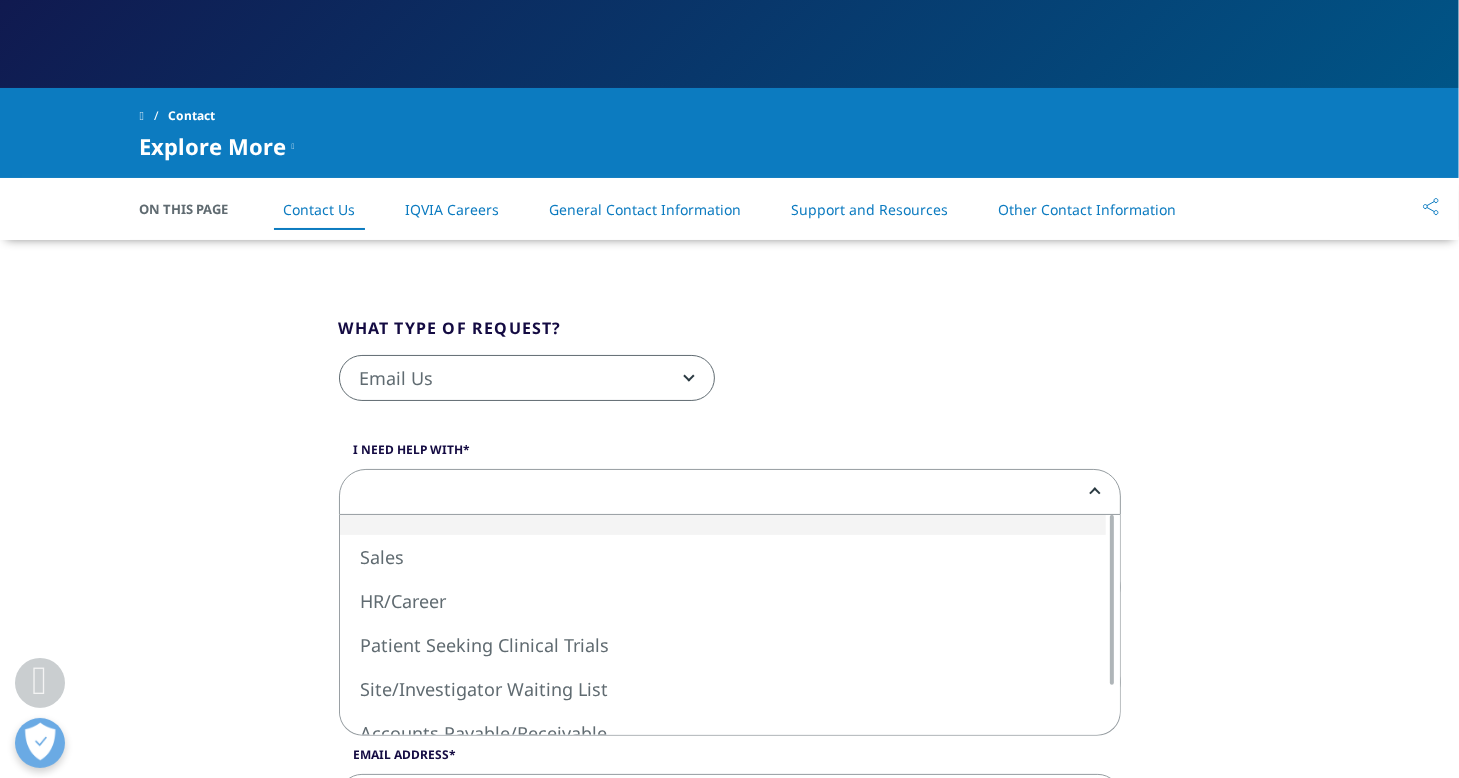 click at bounding box center (1091, 492) 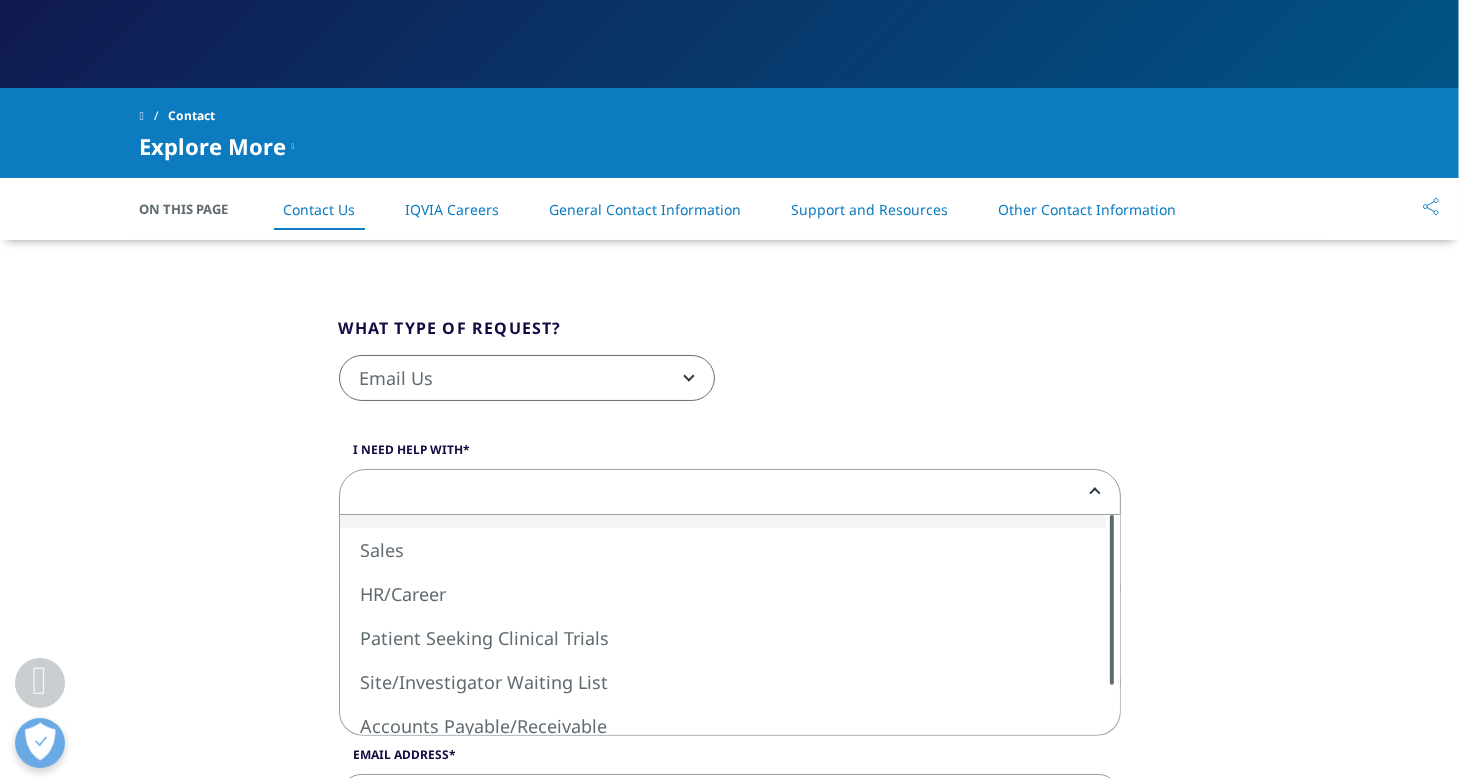 click on "What type of request?
Email Us
Request a Demo
IQVIA Institute Inquiries
Media Inquiries
Email Us
I need help with
Sales
HR/Career
Patient Seeking Clinical Trials
Site/Investigator Waiting List
Accounts Payable/Receivable
Other
First Name
Last Name
Job Title
Company
Interest
Analytics Solutions
Global Services (consulting/outsourcing)
Contract Sales and Medical Solutions
Data and Insights
Real World Solutions
Research and Development Solutions" at bounding box center [730, 884] 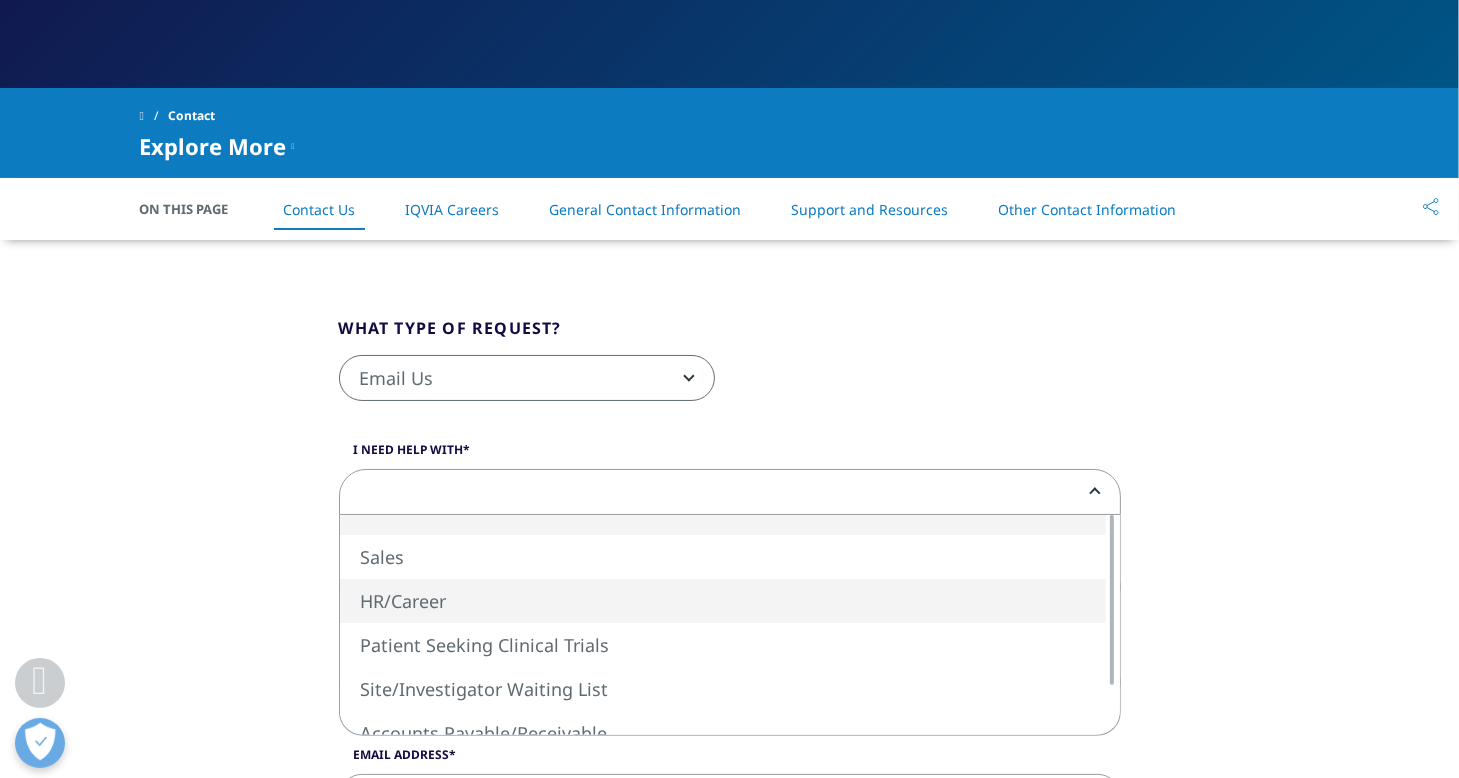 select on "HR/Career" 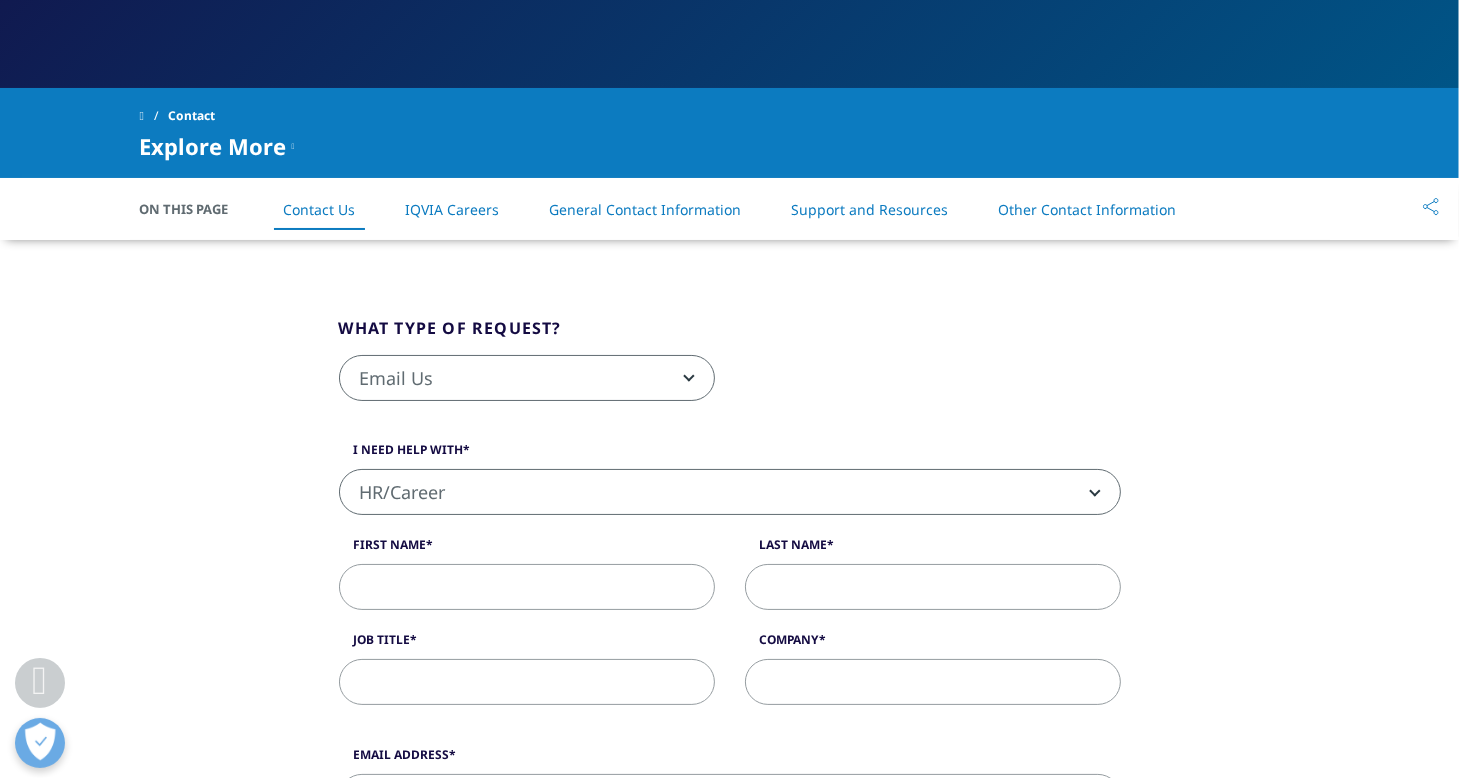 click on "First Name" at bounding box center (527, 587) 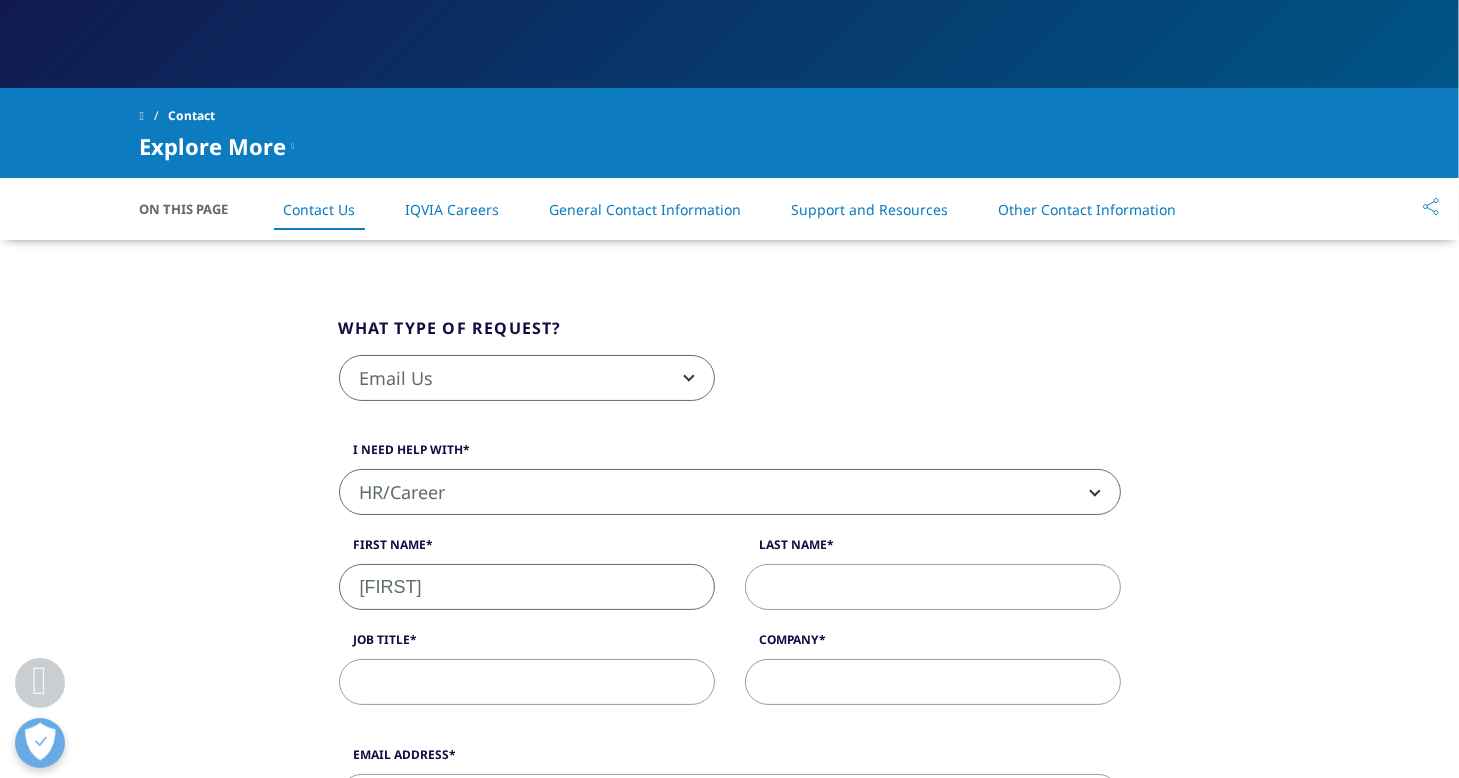 type on "[FIRST]" 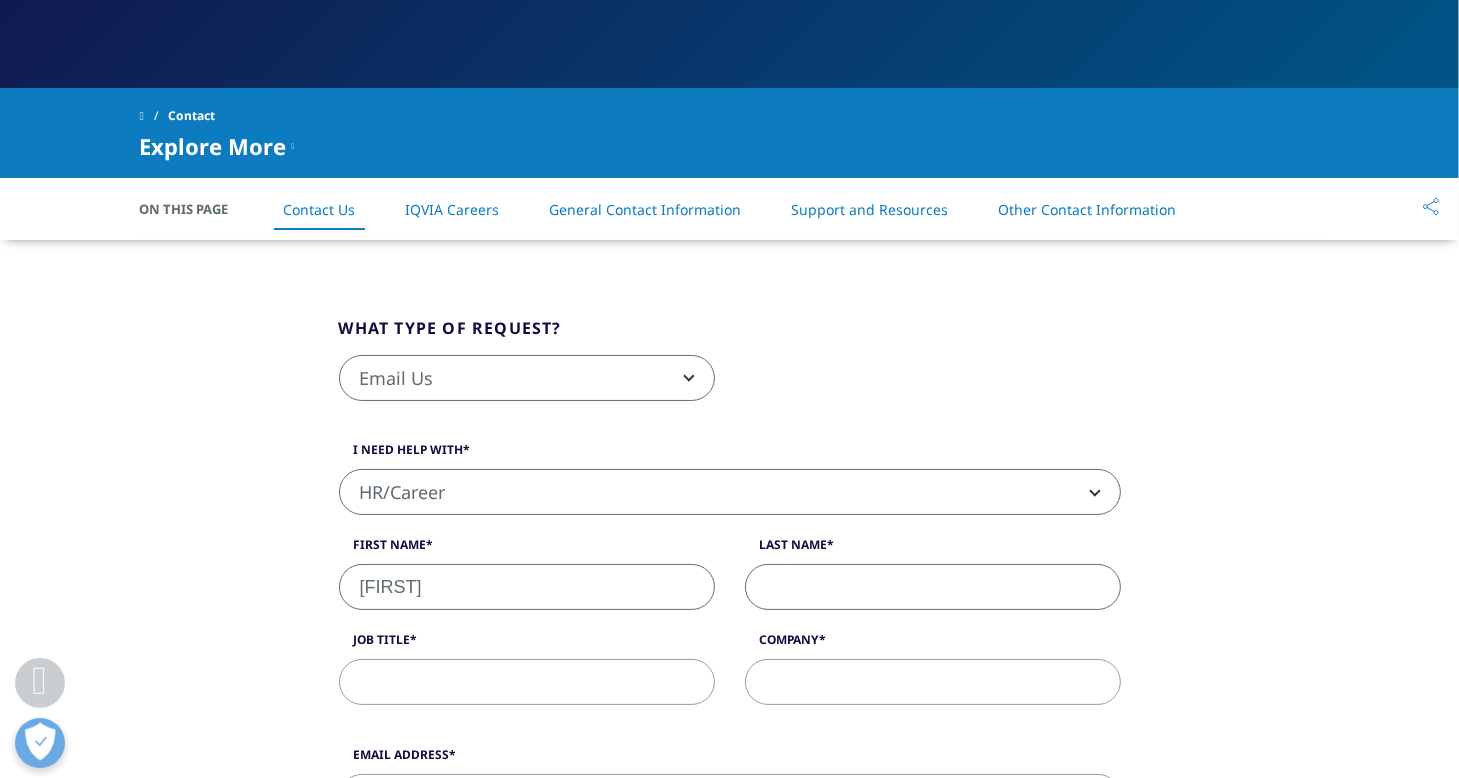 click on "Last Name" at bounding box center [933, 587] 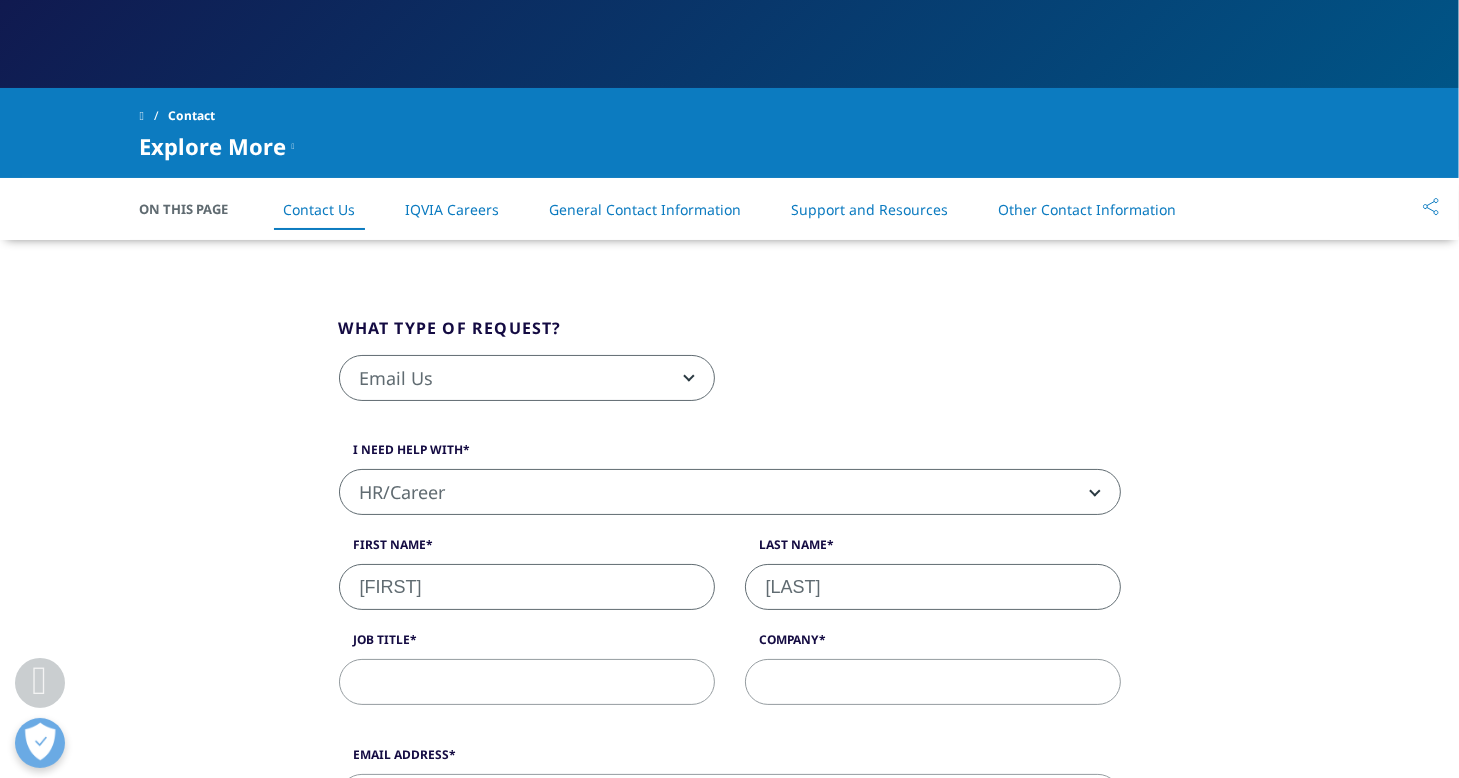 type on "[LAST]" 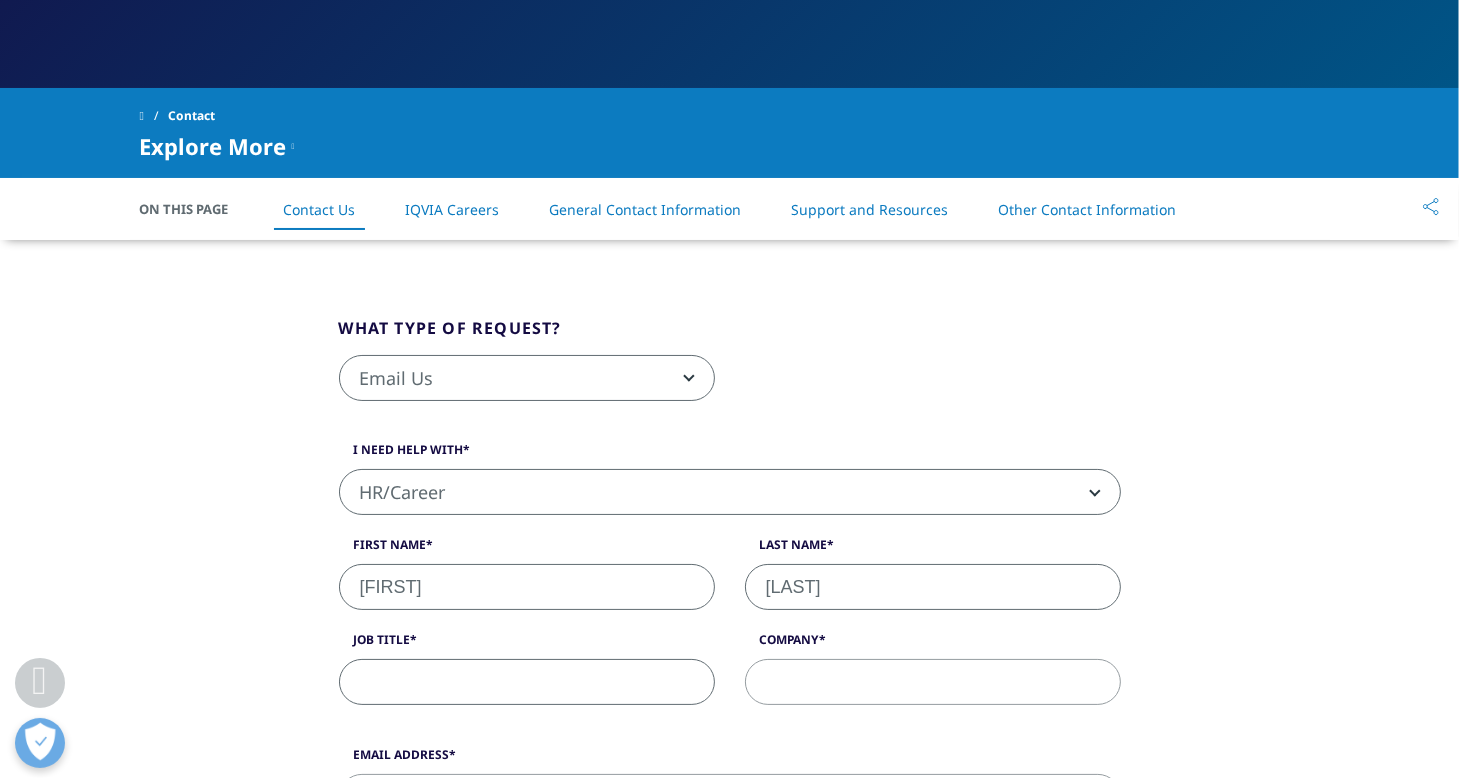 click on "Job Title" at bounding box center (527, 682) 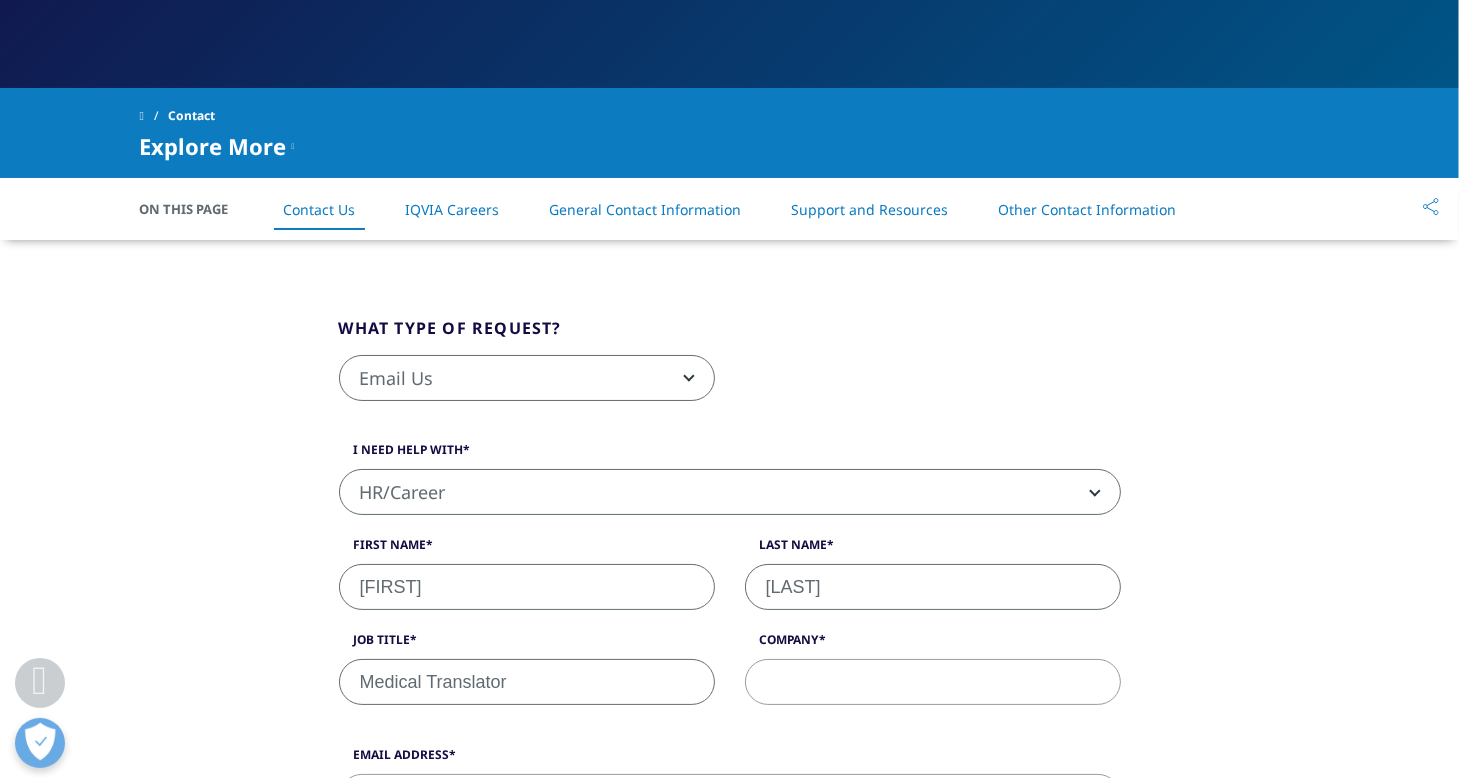 type on "Medical Translator" 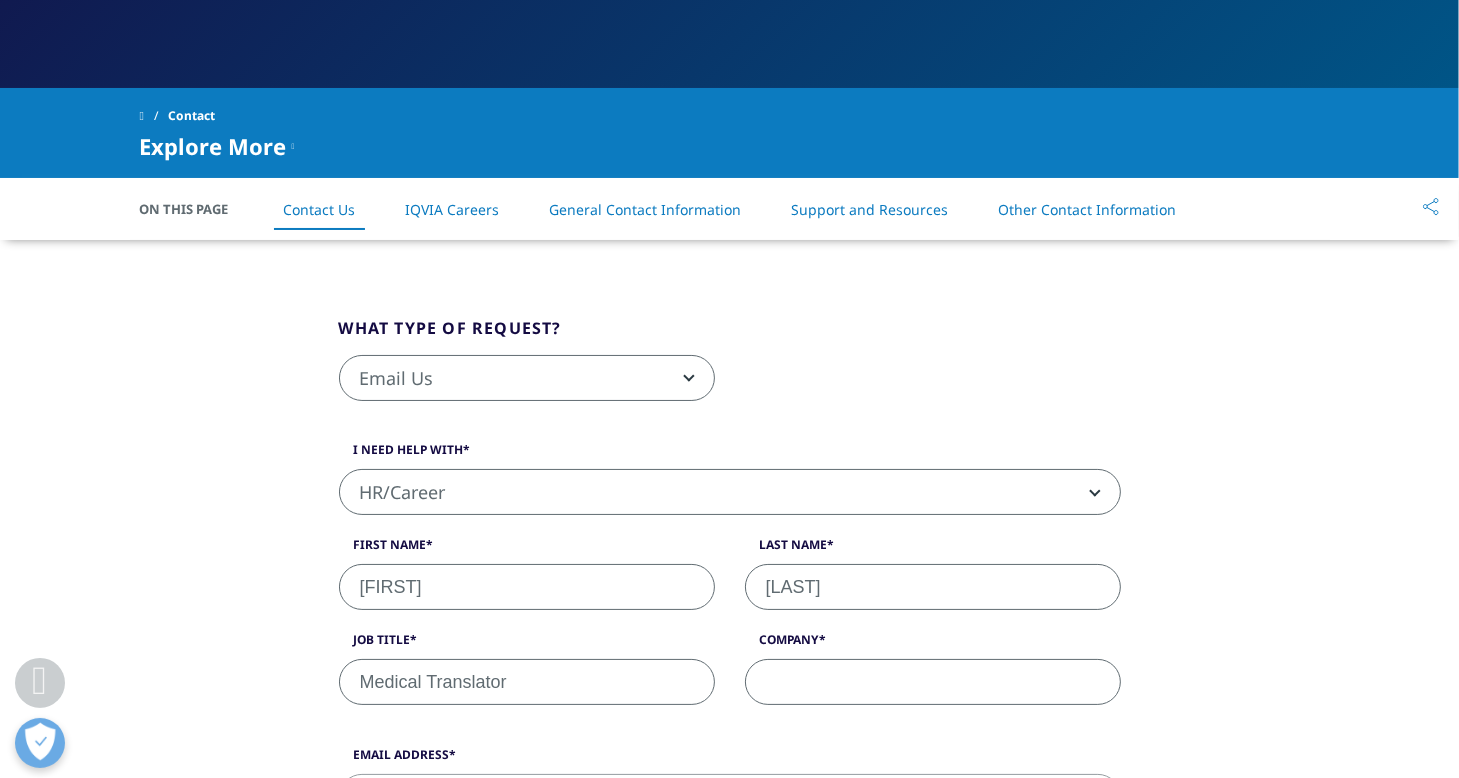 click on "Company" at bounding box center (933, 682) 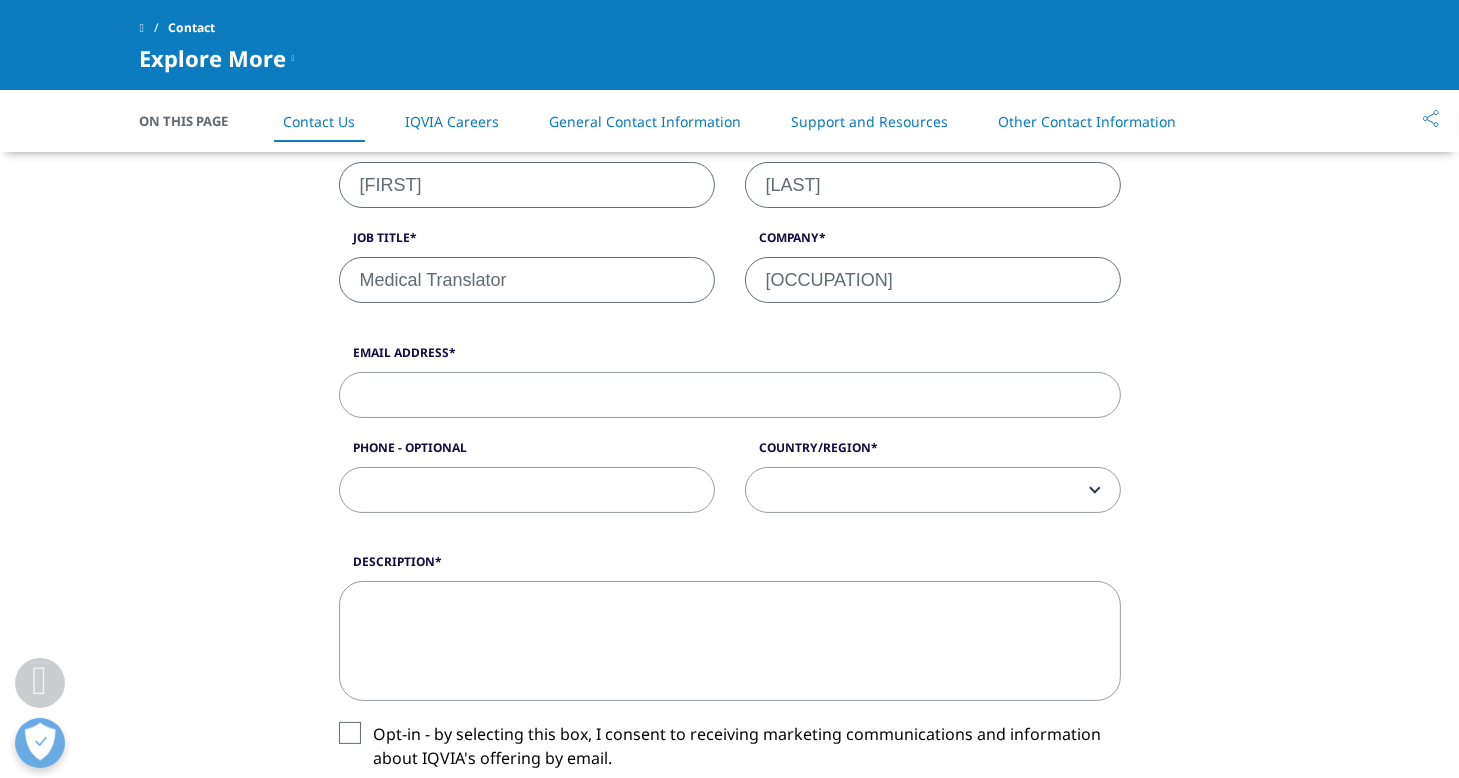 scroll, scrollTop: 650, scrollLeft: 0, axis: vertical 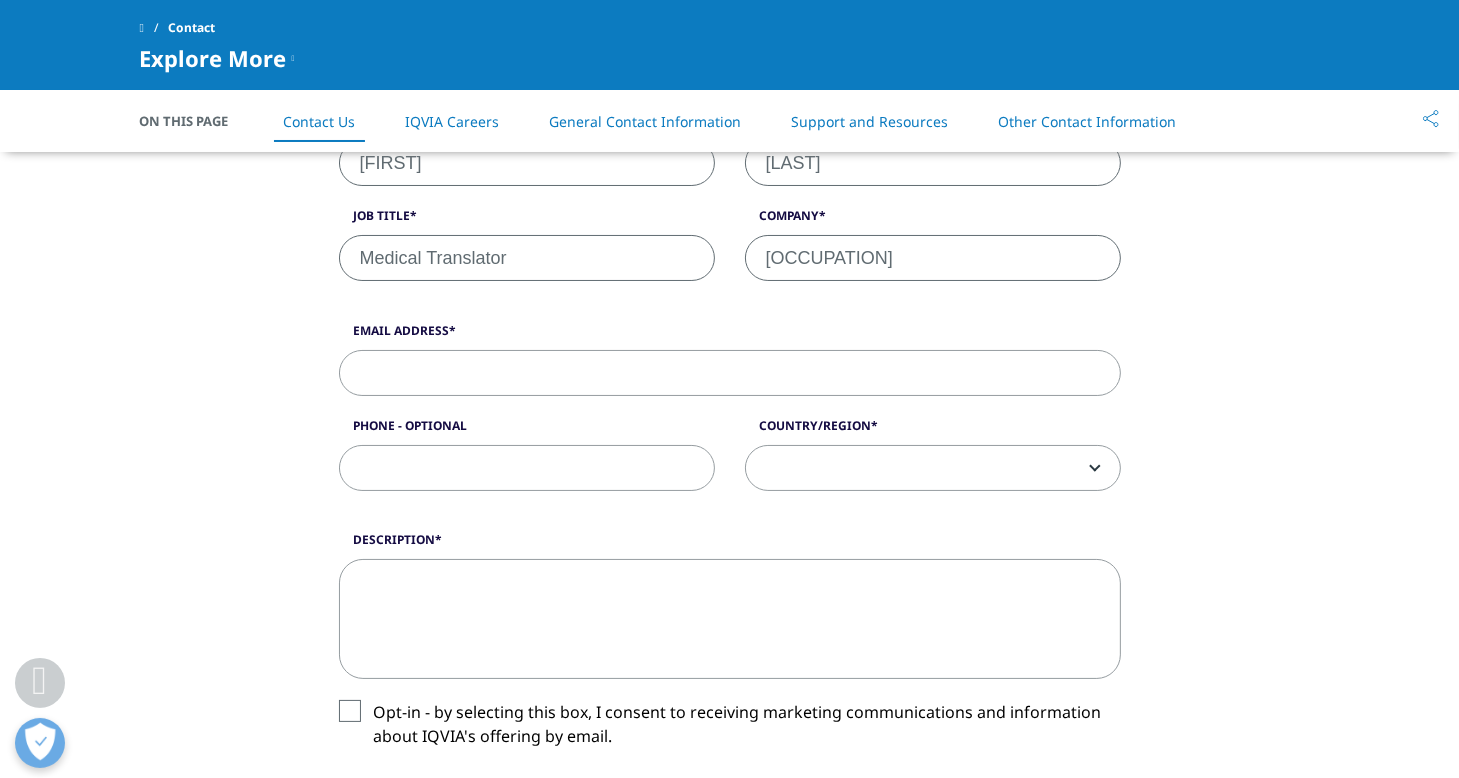 type on "[OCCUPATION]" 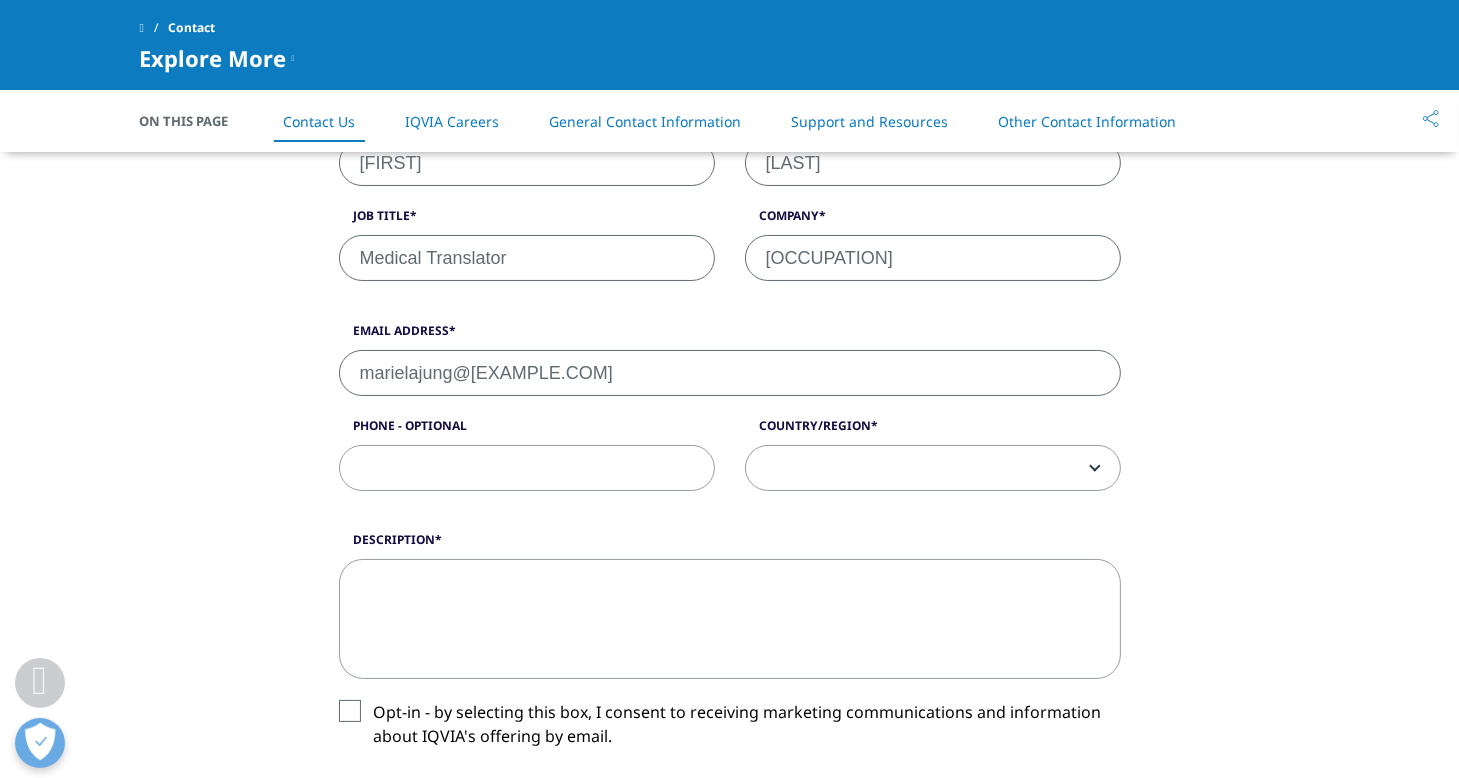 type on "marielajung@[EXAMPLE.COM]" 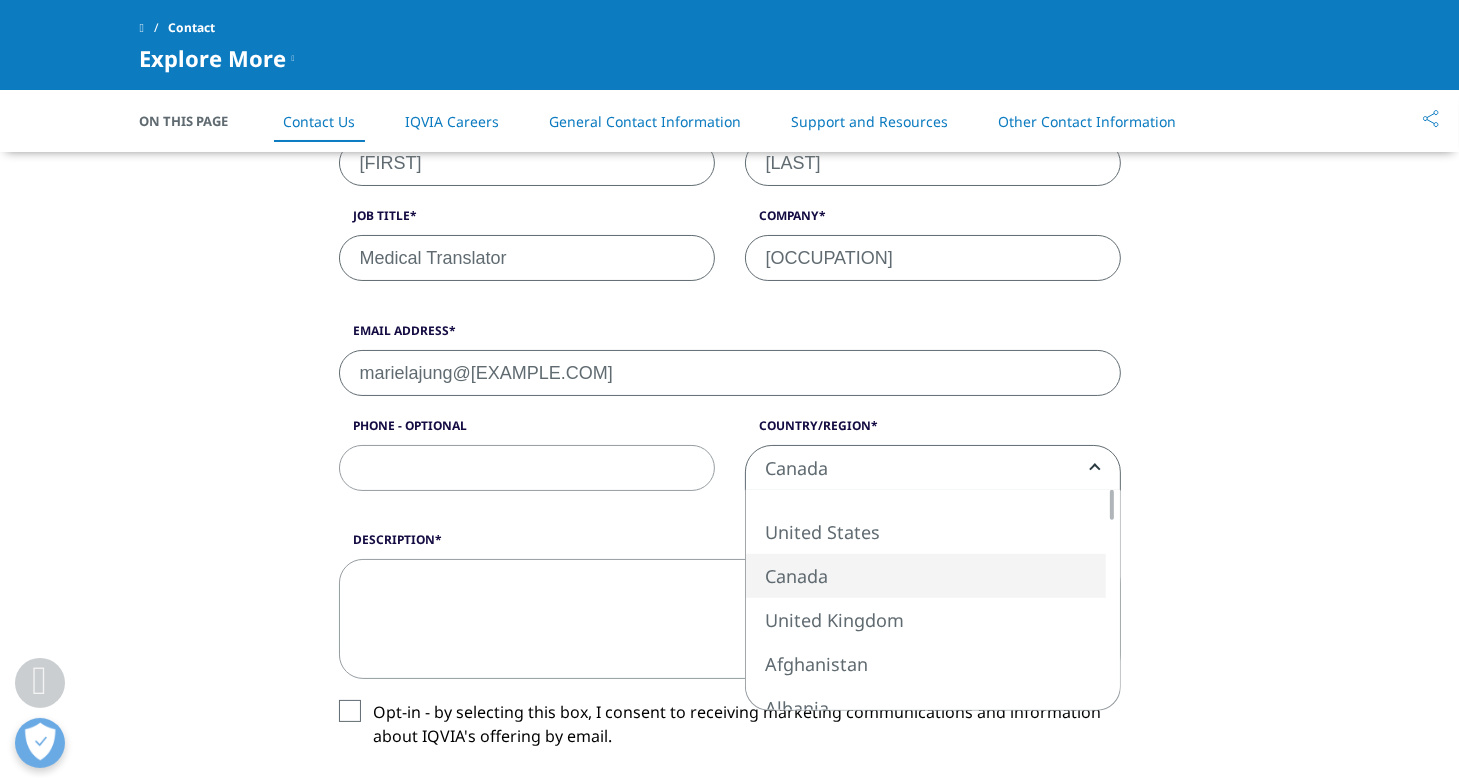 click on "Canada" at bounding box center [933, 469] 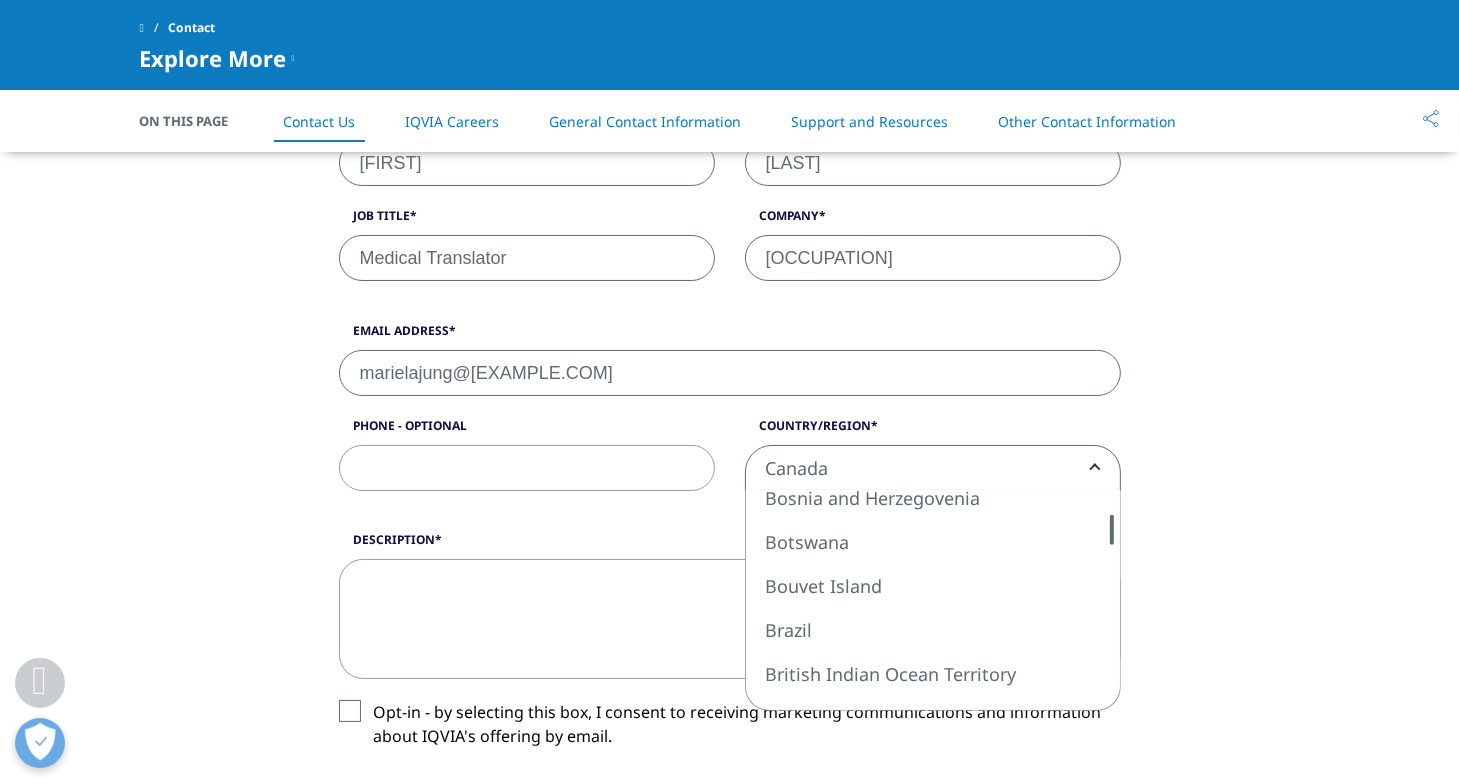 click at bounding box center [1112, 530] 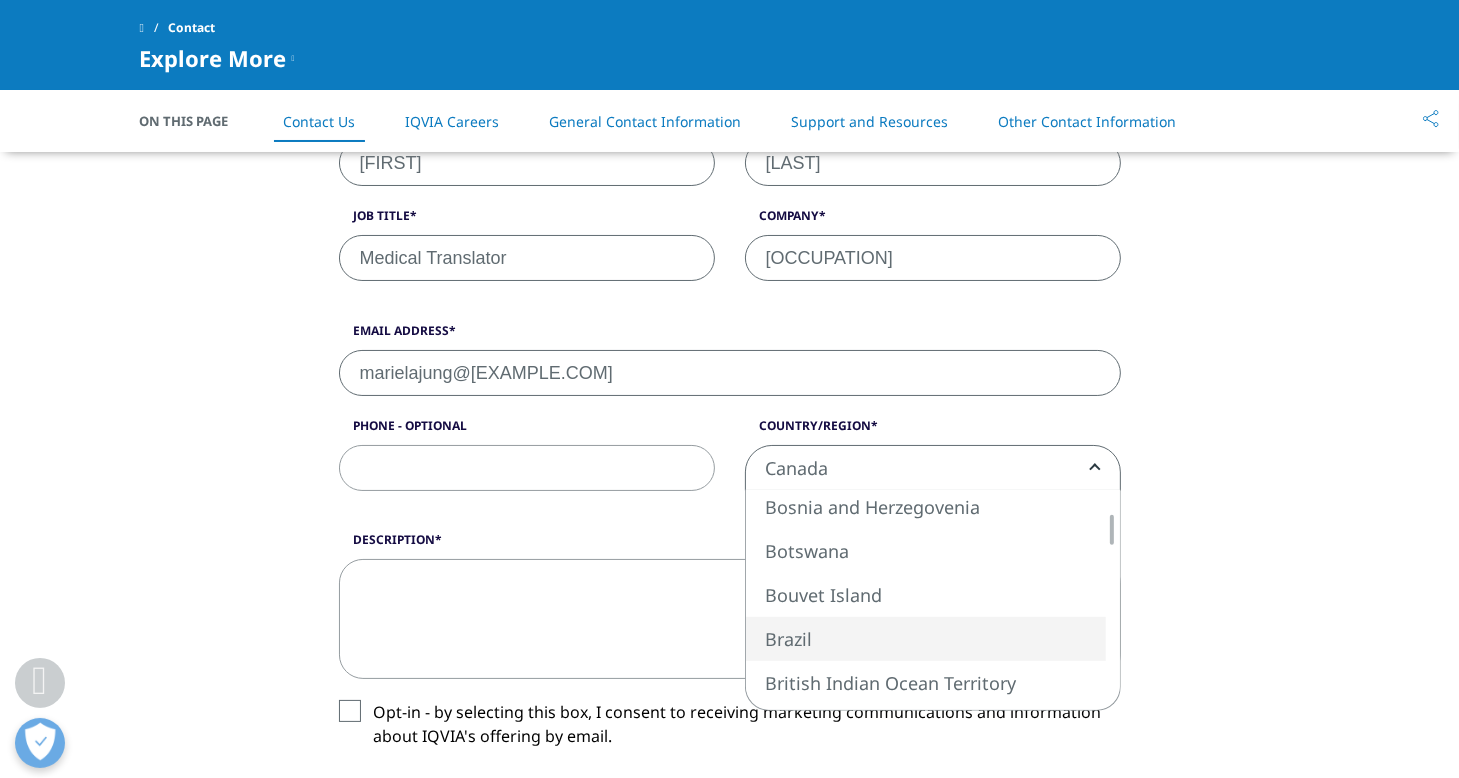 select on "Brazil" 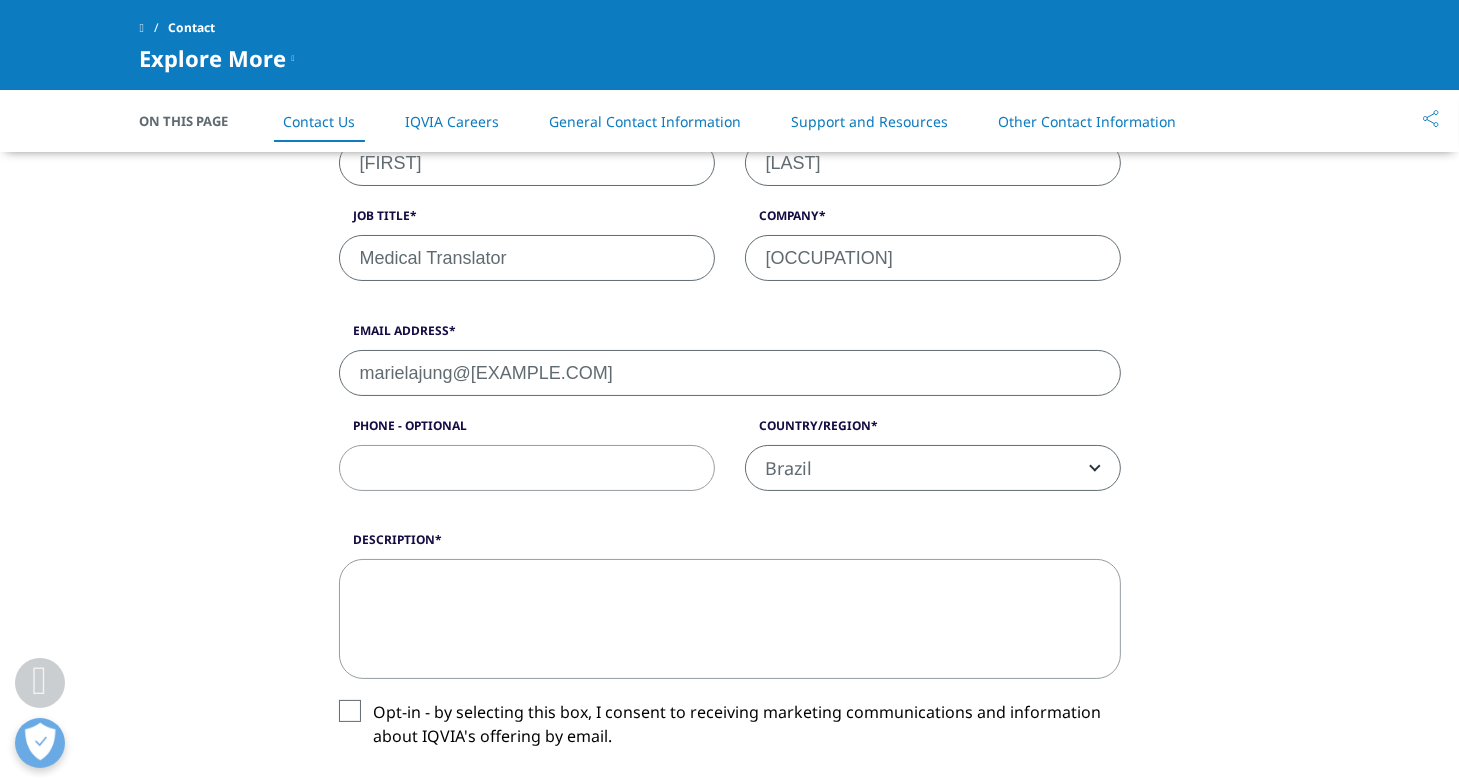 click on "Description" at bounding box center (730, 619) 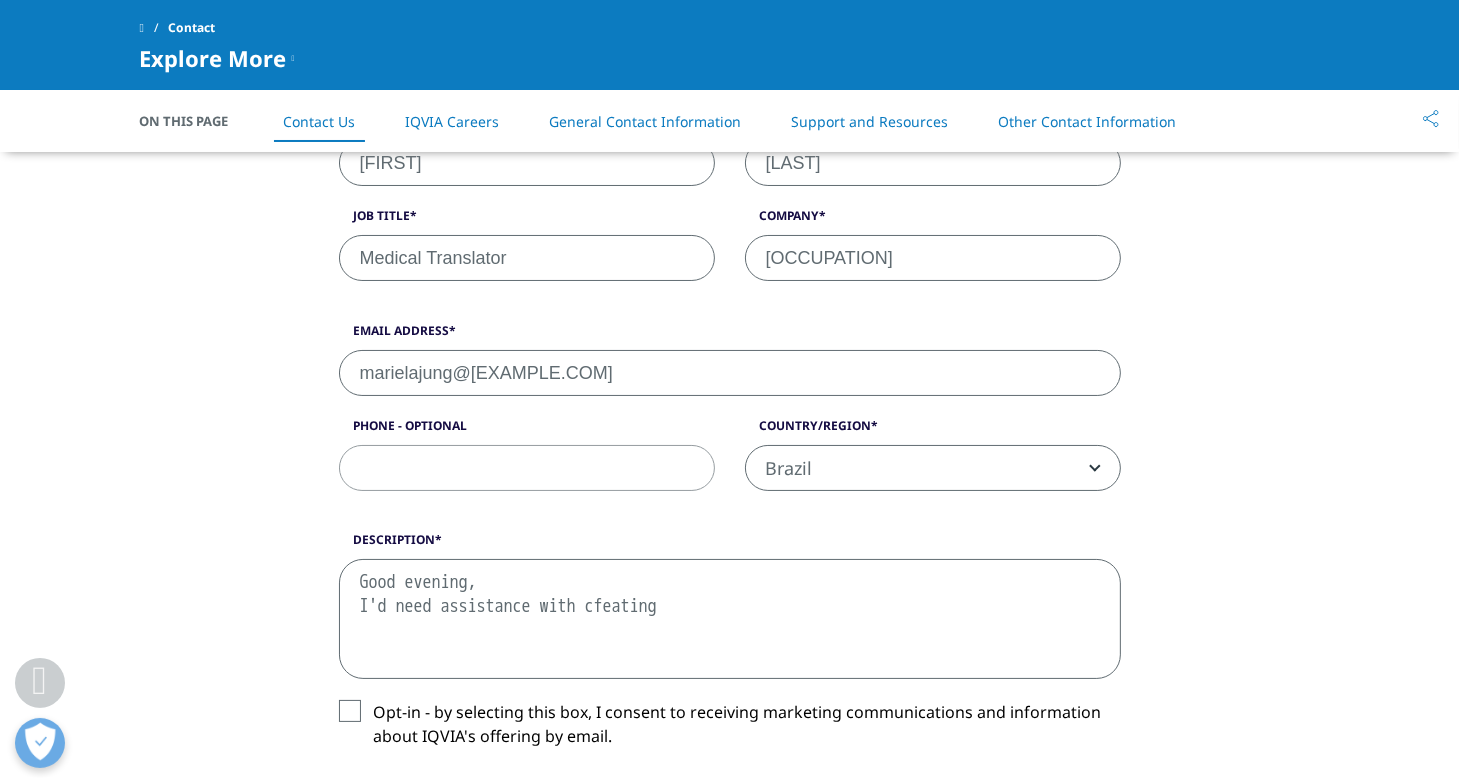 click on "Good evening,
I'd need assistance with cfeating" at bounding box center [730, 619] 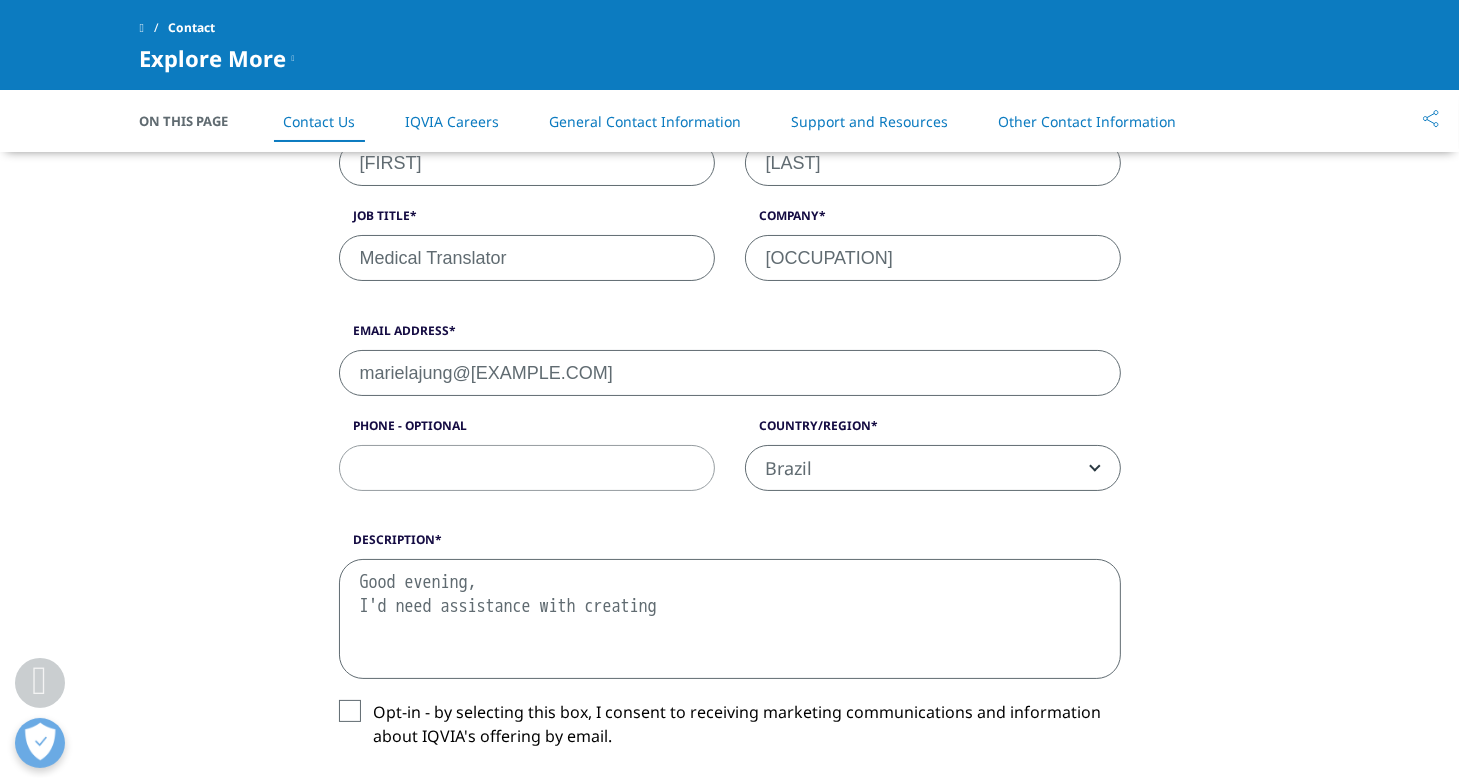 click on "Good evening,
I'd need assistance with creating" at bounding box center (730, 619) 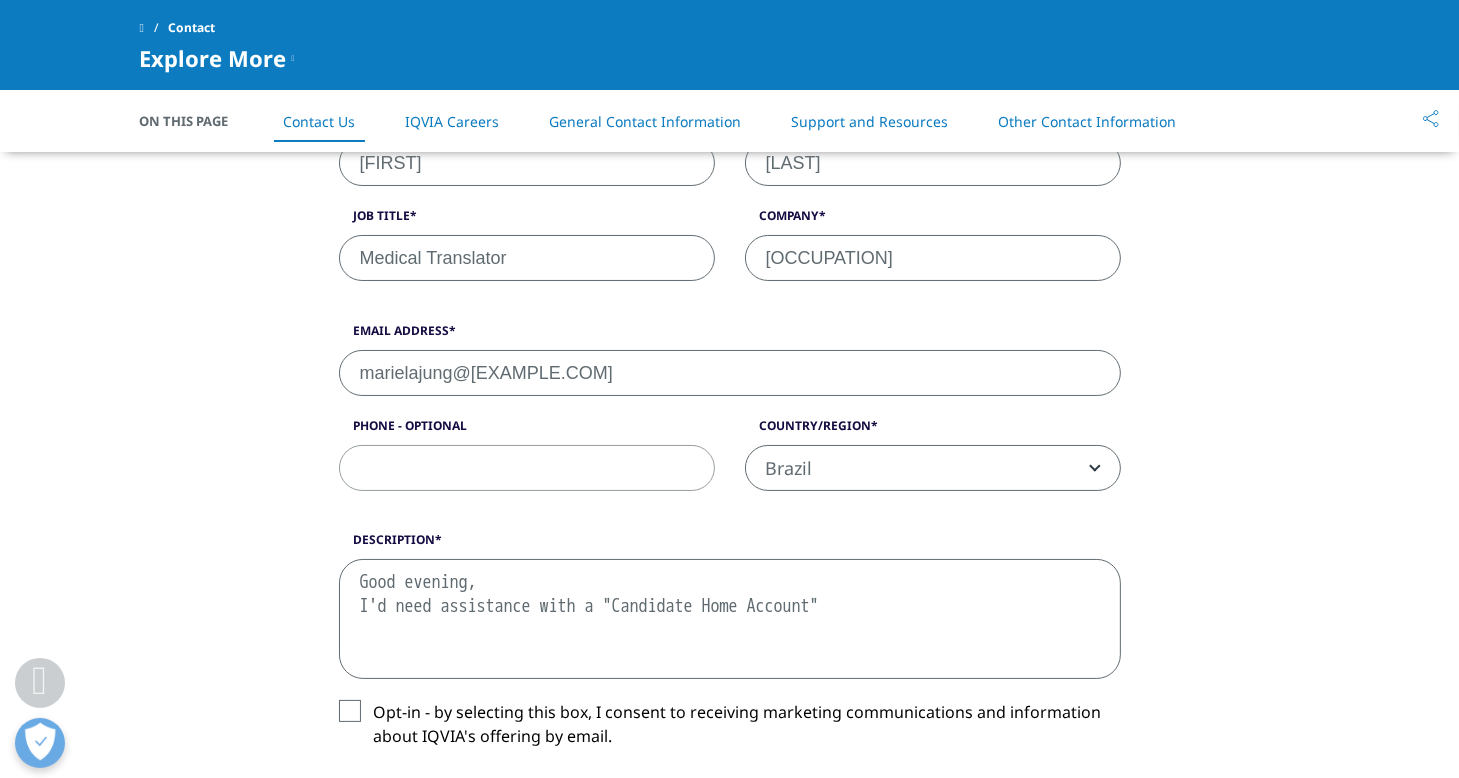 click on "Good evening,
I'd need assistance with a "Candidate Home Account"" at bounding box center (730, 619) 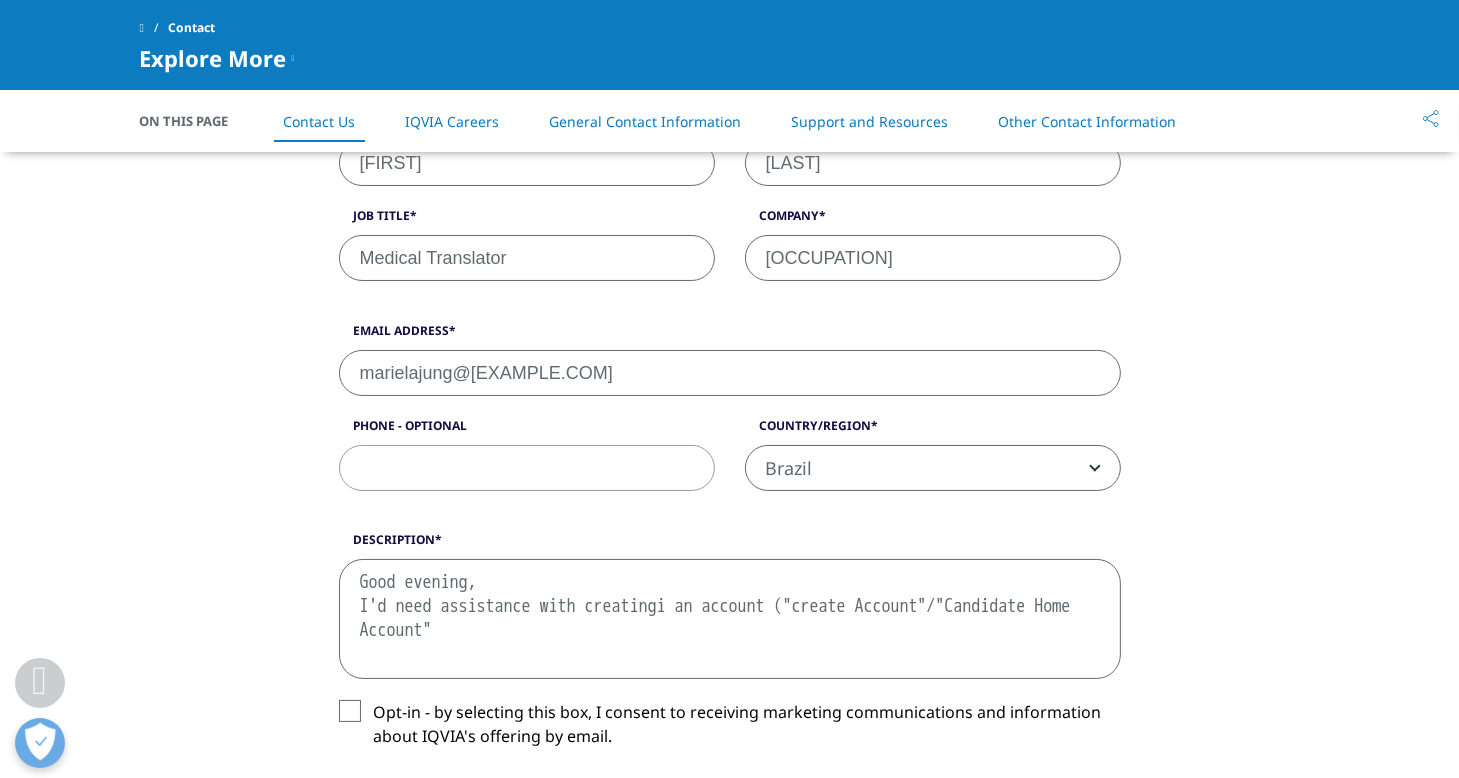 click on "Good evening,
I'd need assistance with creatingi an account ("create Account"/"Candidate Home Account"" at bounding box center (730, 619) 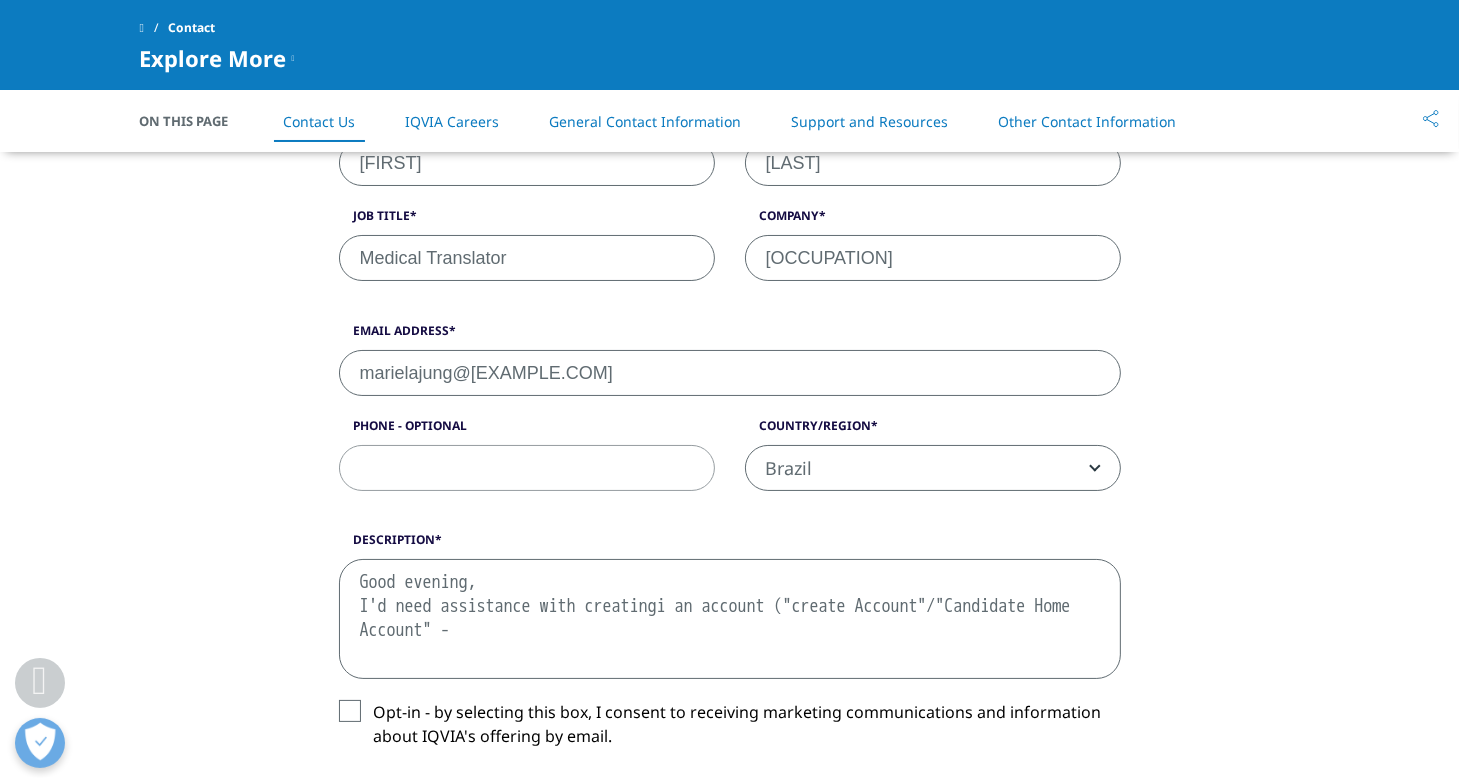 click on "Good evening,
I'd need assistance with creatingi an account ("create Account"/"Candidate Home Account" -" at bounding box center (730, 619) 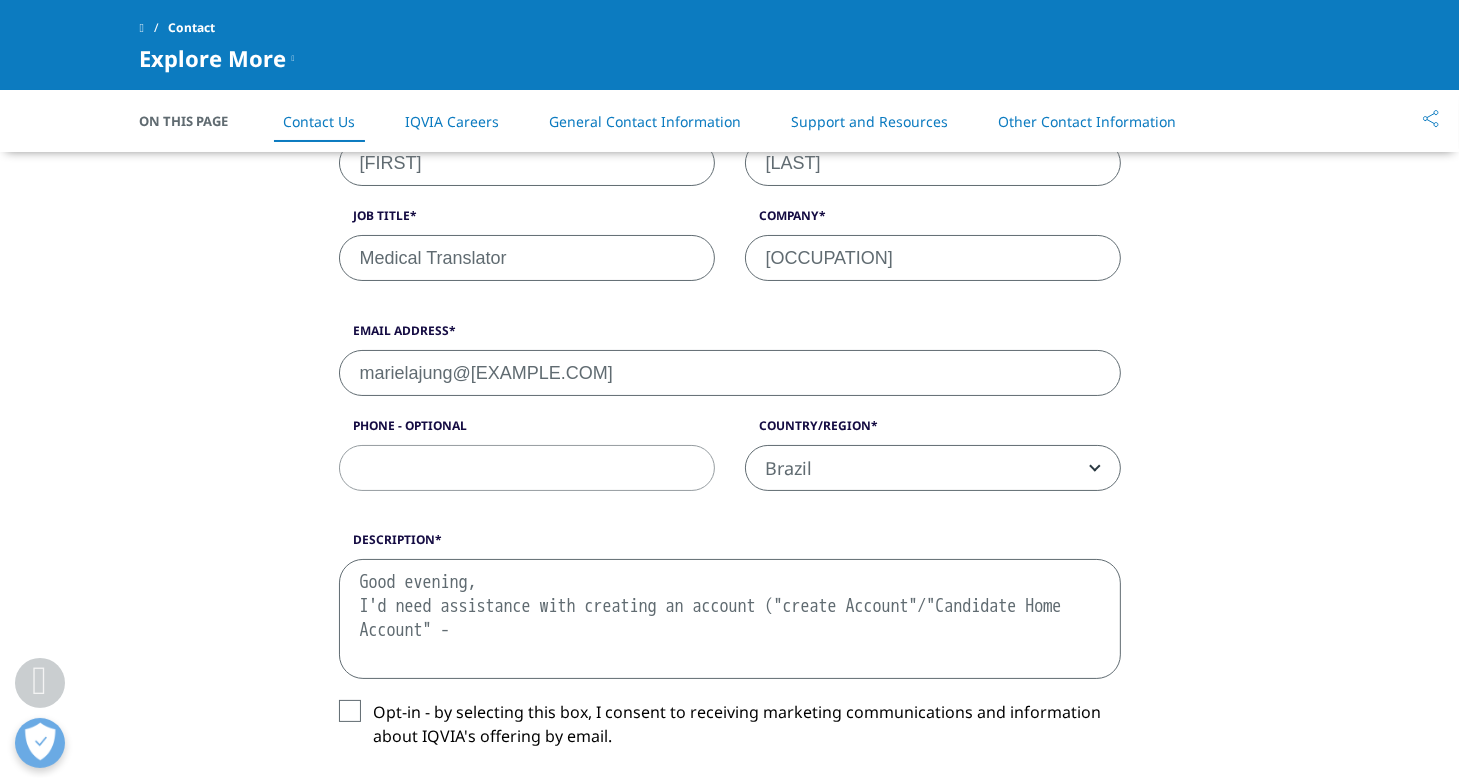 click on "Good evening,
I'd need assistance with creating an account ("create Account"/"Candidate Home Account" -" at bounding box center (730, 619) 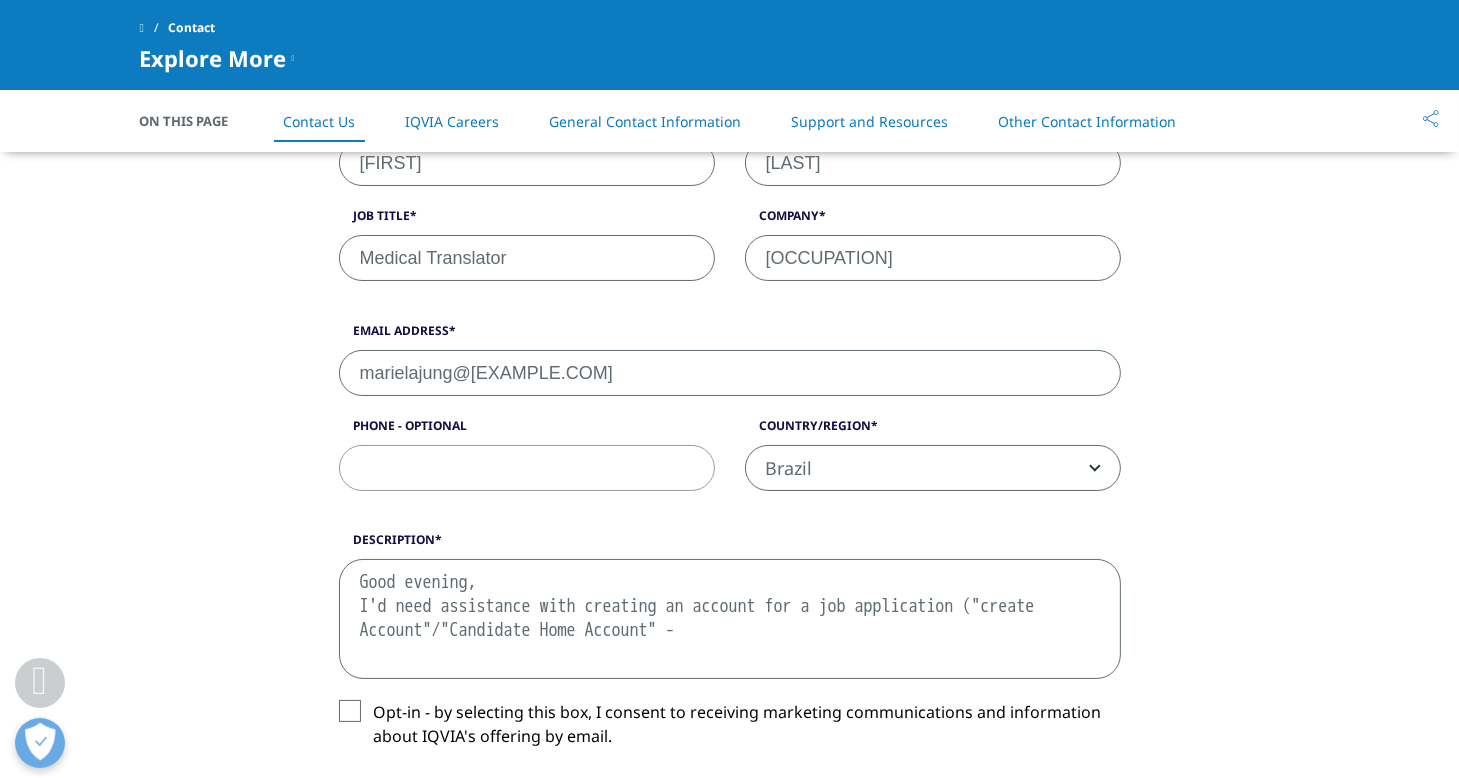 click on "Good evening,
I'd need assistance with creating an account for a job application ("create Account"/"Candidate Home Account" -" at bounding box center (730, 619) 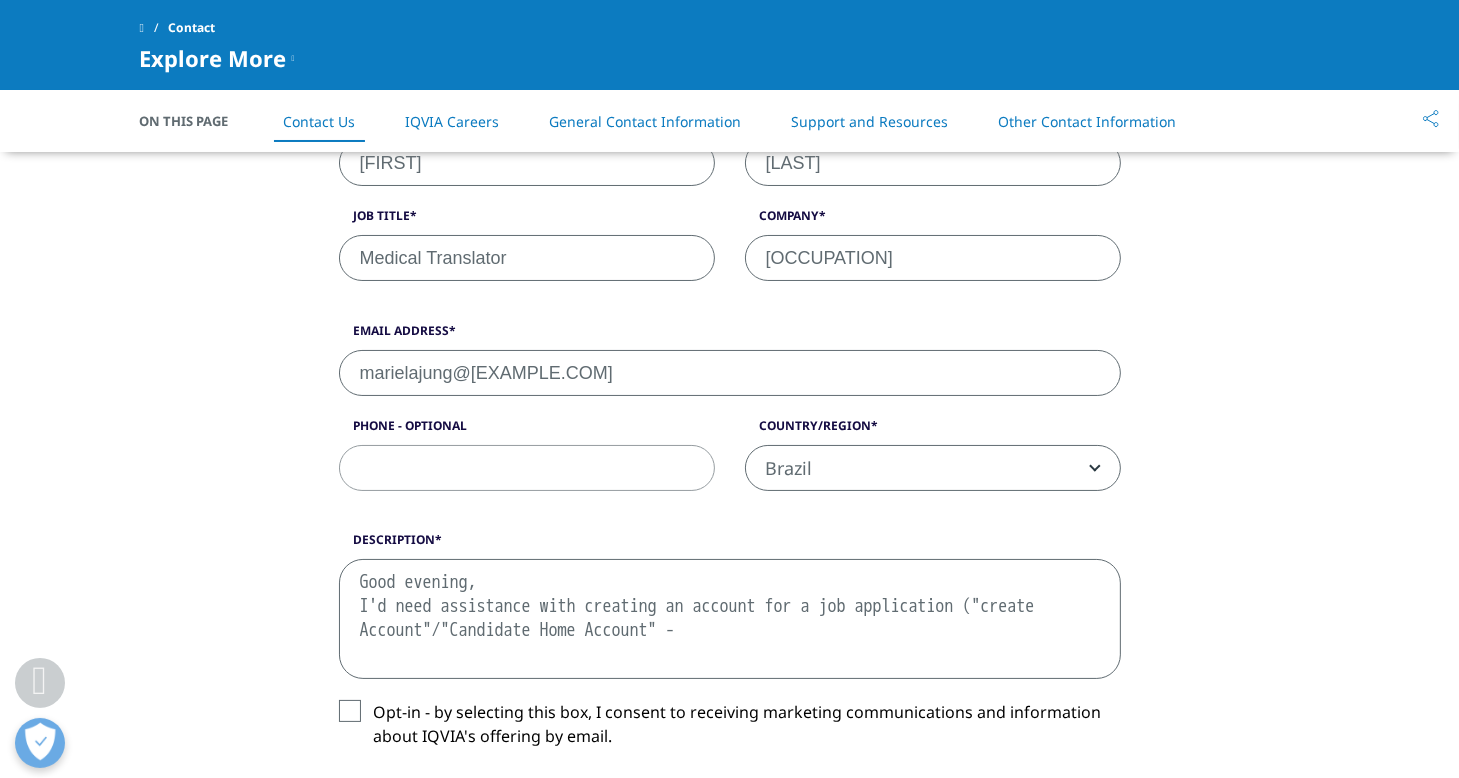 paste on "https://iqvia.wd1.myworkdayjobs.com/en-US/IQVIA/job/[CITY],[STATE]/INTERNAL-MEDICAL-TRANSLATOR--PT-EN-_R1454057/apply/applyManually?utm_medium=job_posting&utm_source=linkedin.com&source=LinkedIn_Slots" 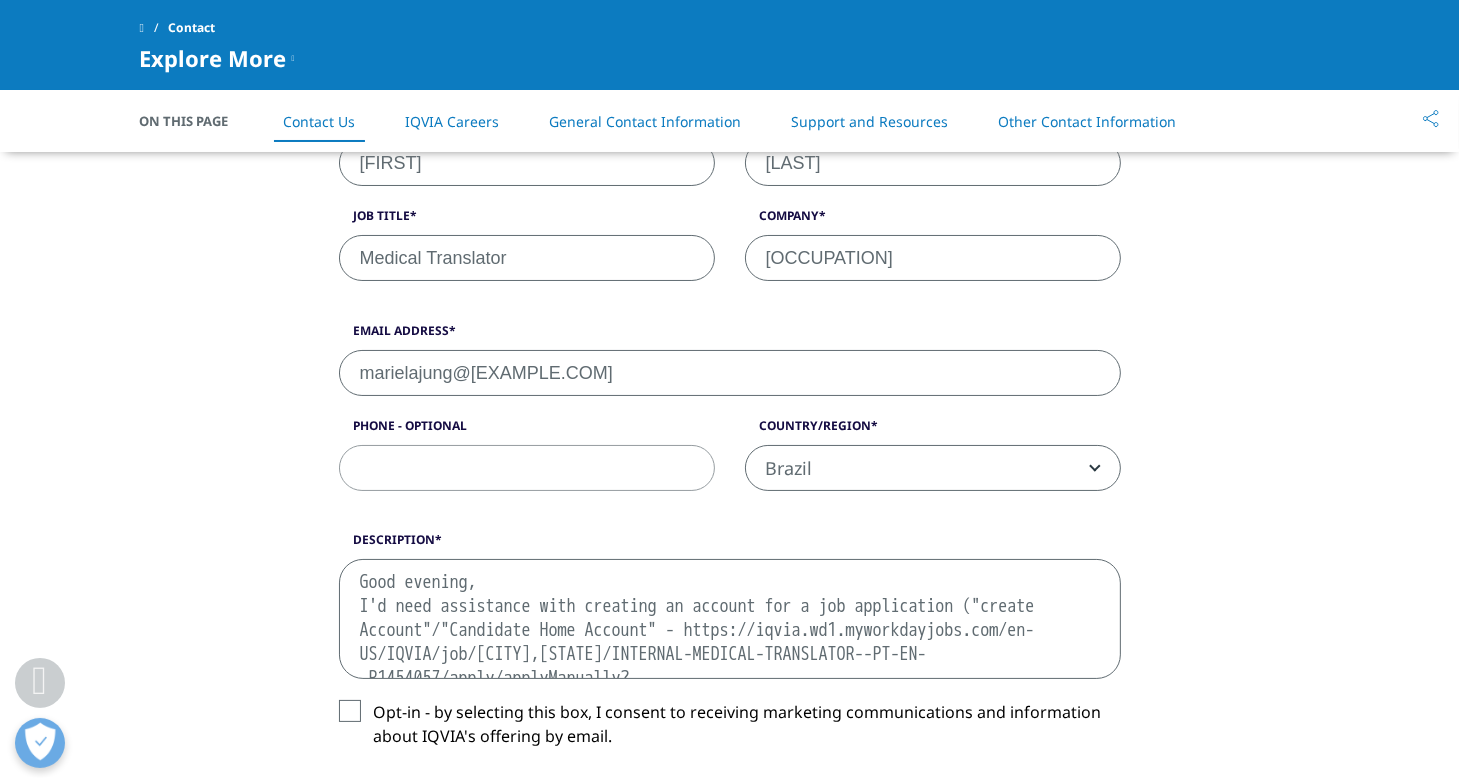 scroll, scrollTop: 34, scrollLeft: 0, axis: vertical 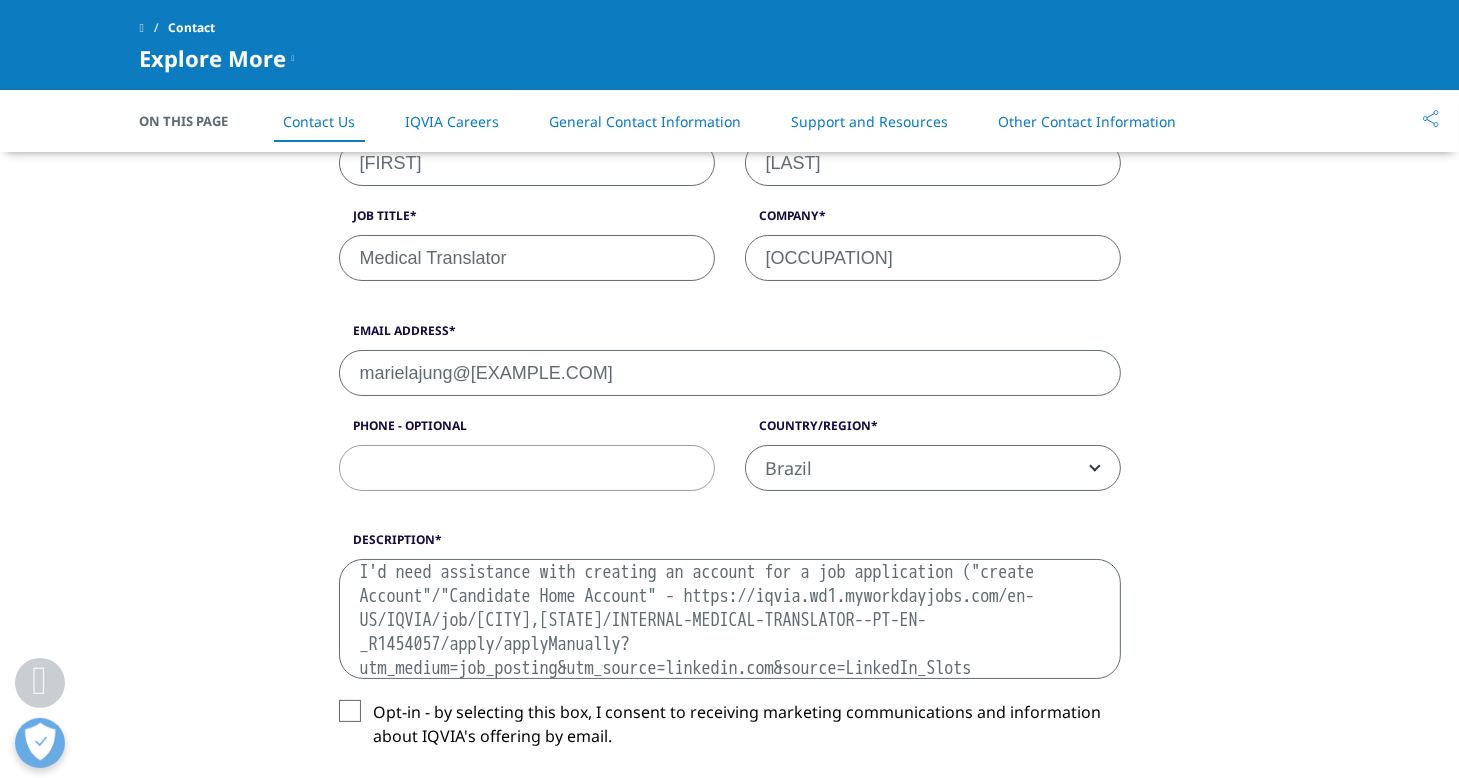 click on "Good evening,
I'd need assistance with creating an account for a job application ("create Account"/"Candidate Home Account" - https://iqvia.wd1.myworkdayjobs.com/en-US/IQVIA/job/[CITY],[STATE]/INTERNAL-MEDICAL-TRANSLATOR--PT-EN-_R1454057/apply/applyManually?utm_medium=job_posting&utm_source=linkedin.com&source=LinkedIn_Slots" at bounding box center [730, 619] 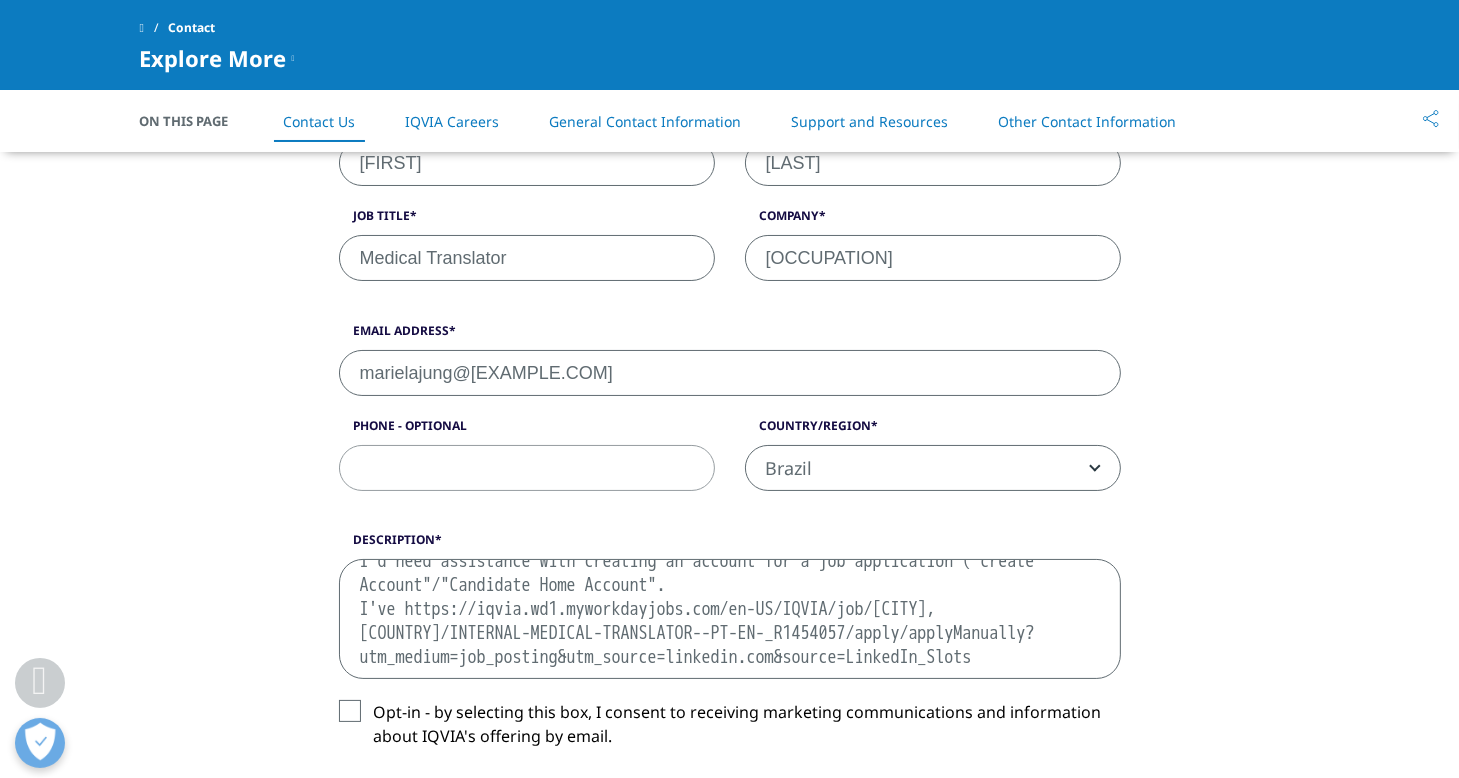 scroll, scrollTop: 69, scrollLeft: 0, axis: vertical 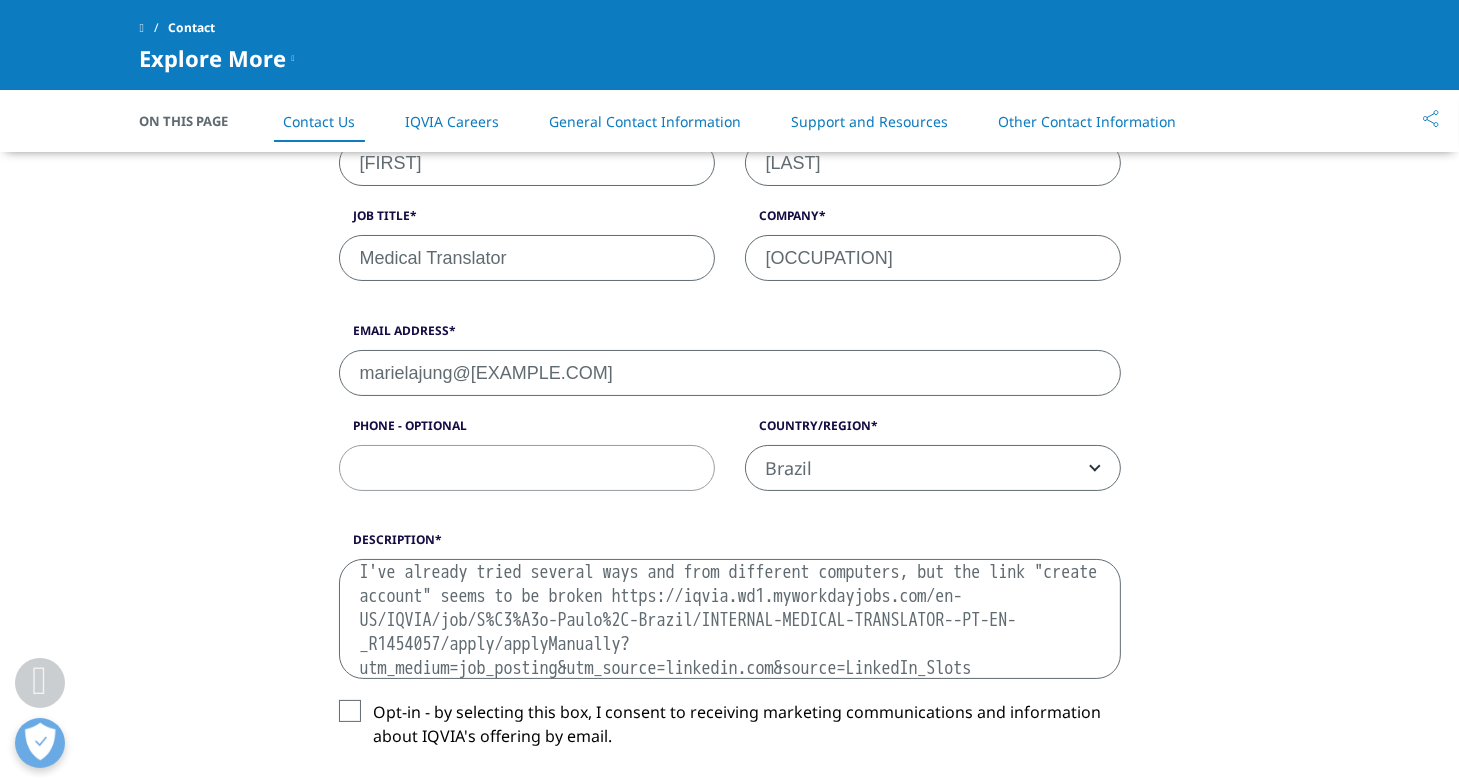 click on "Good evening,
I'd need assistance with creating an account for a job application ("create Account"/"Candidate Home Account".
I've already tried several ways and from different computers, but the link "create account" seems to be broken https://iqvia.wd1.myworkdayjobs.com/en-US/IQVIA/job/S%C3%A3o-Paulo%2C-Brazil/INTERNAL-MEDICAL-TRANSLATOR--PT-EN-_R1454057/apply/applyManually?utm_medium=job_posting&utm_source=linkedin.com&source=LinkedIn_Slots" at bounding box center (730, 619) 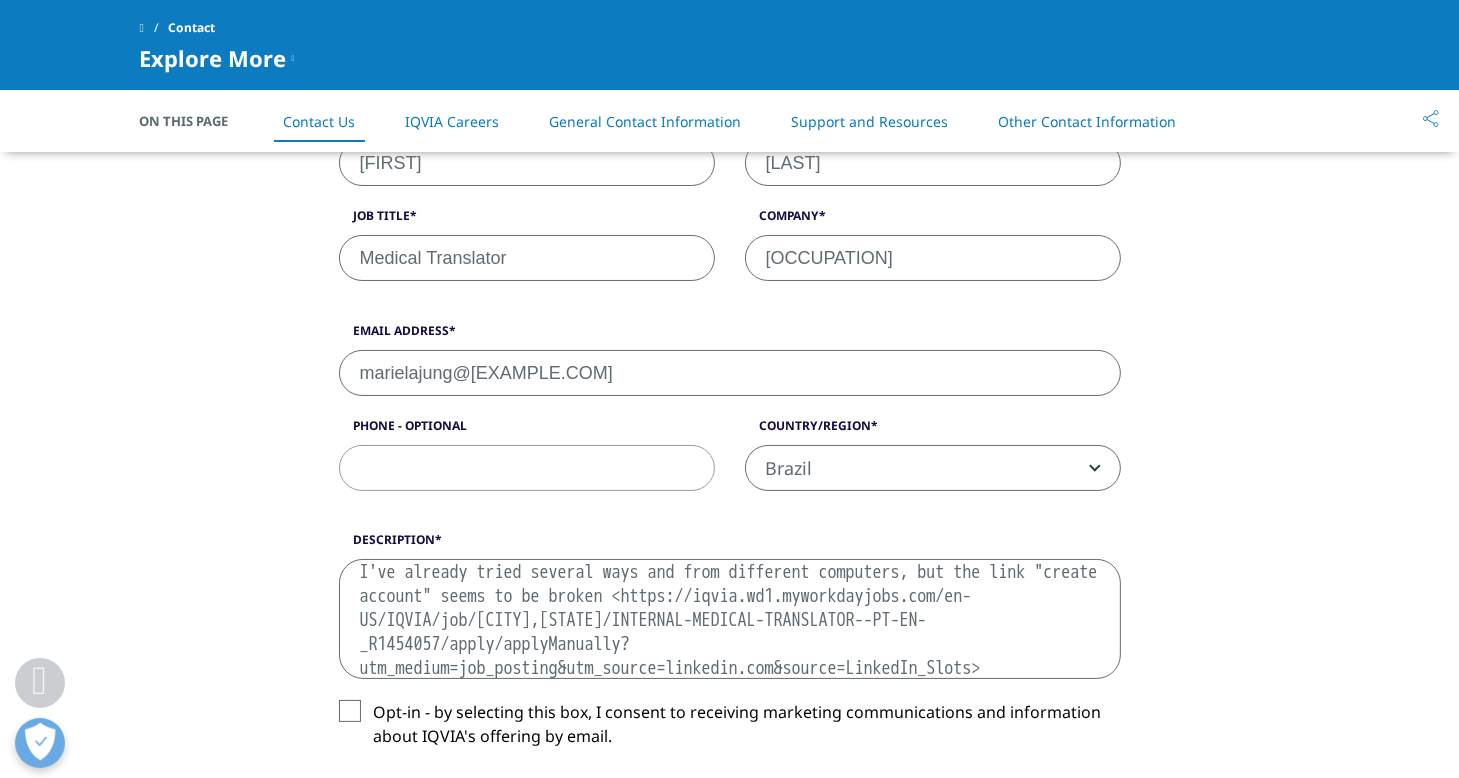 click on "Good evening,
I'd need assistance with creating an account for a job application ("create Account"/"Candidate Home Account".
I've already tried several ways and from different computers, but the link "create account" seems to be broken <https://iqvia.wd1.myworkdayjobs.com/en-US/IQVIA/job/[CITY],[STATE]/INTERNAL-MEDICAL-TRANSLATOR--PT-EN-_R1454057/apply/applyManually?utm_medium=job_posting&utm_source=linkedin.com&source=LinkedIn_Slots>" at bounding box center (730, 619) 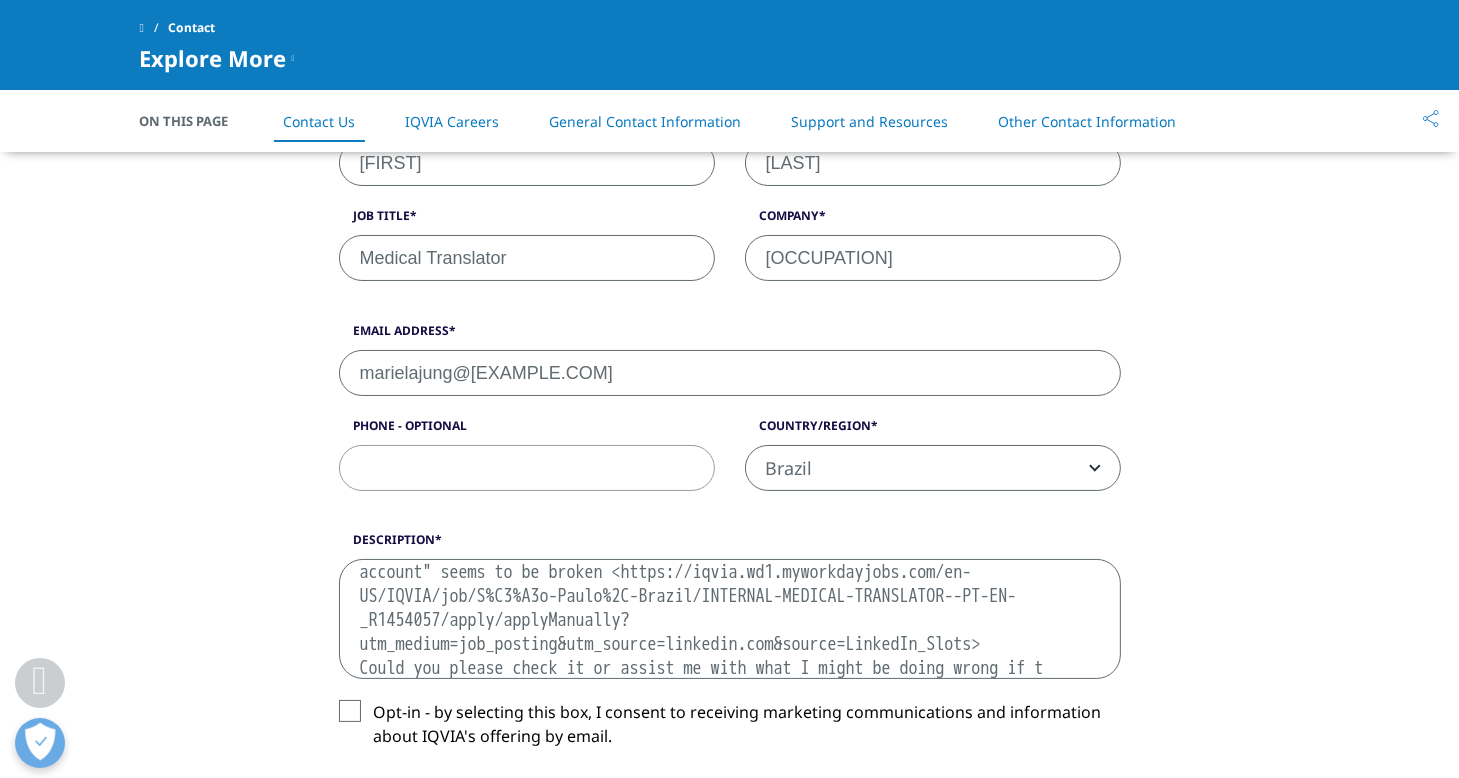 scroll, scrollTop: 130, scrollLeft: 0, axis: vertical 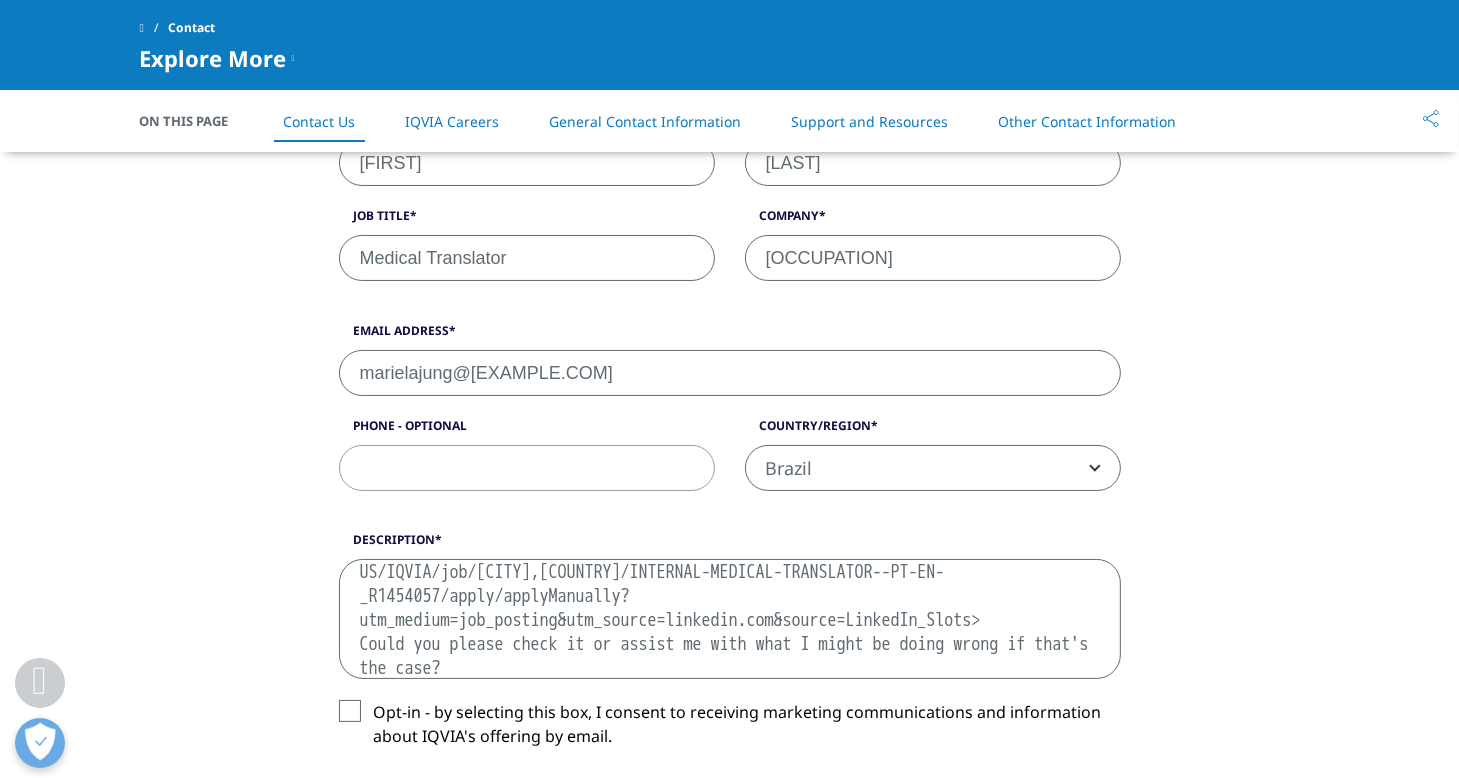 click on "Good evening,
I'd need assistance with creating an account for a job application ("create Account"/"Candidate Home Account".
I've already tried several ways and from different computers, but the link "create account" seems to be broken <https://iqvia.wd1.myworkdayjobs.com/en-US/IQVIA/job/[CITY],[COUNTRY]/INTERNAL-MEDICAL-TRANSLATOR--PT-EN-_R1454057/apply/applyManually?utm_medium=job_posting&utm_source=linkedin.com&source=LinkedIn_Slots>
Could you please check it or assist me with what I might be doing wrong if that's the case?" at bounding box center [730, 619] 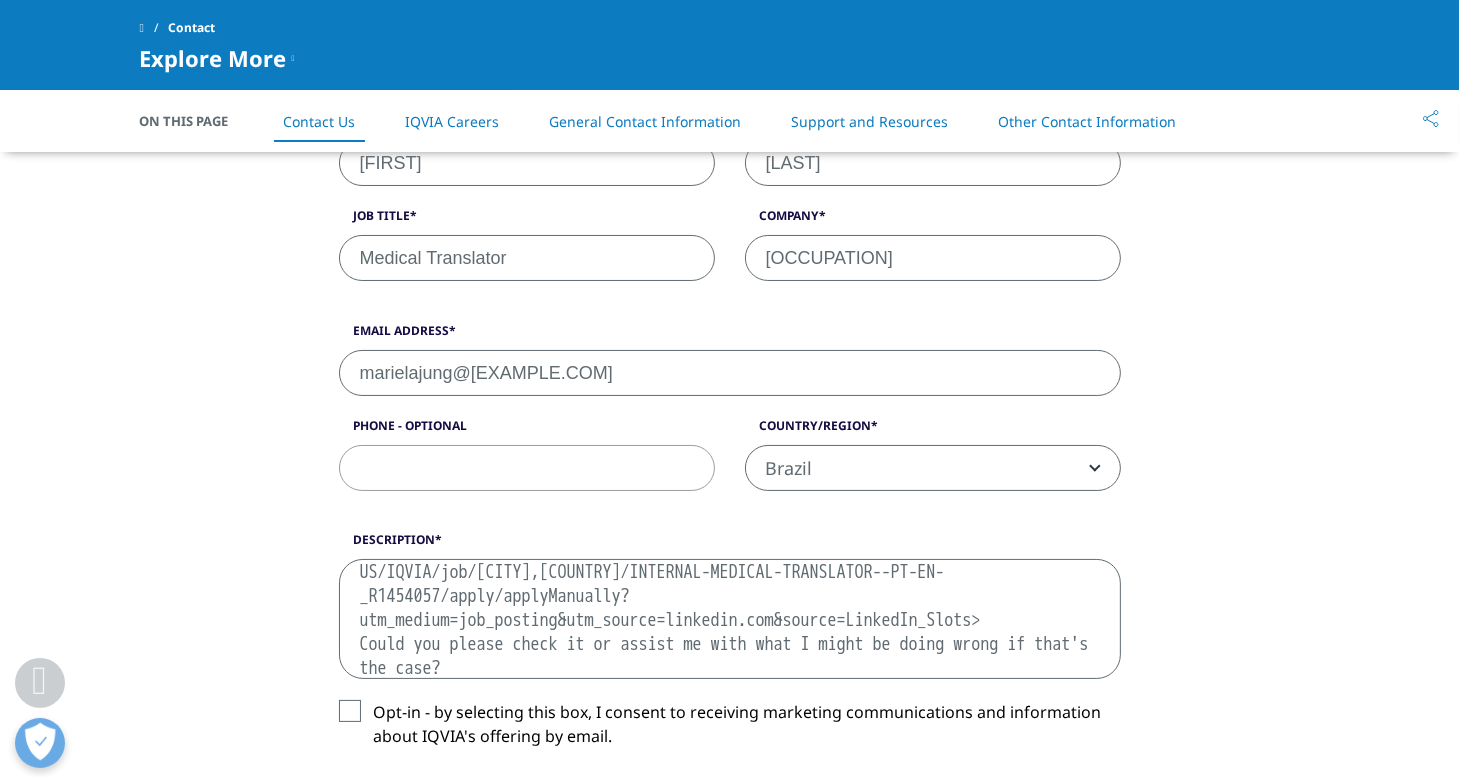 scroll, scrollTop: 154, scrollLeft: 0, axis: vertical 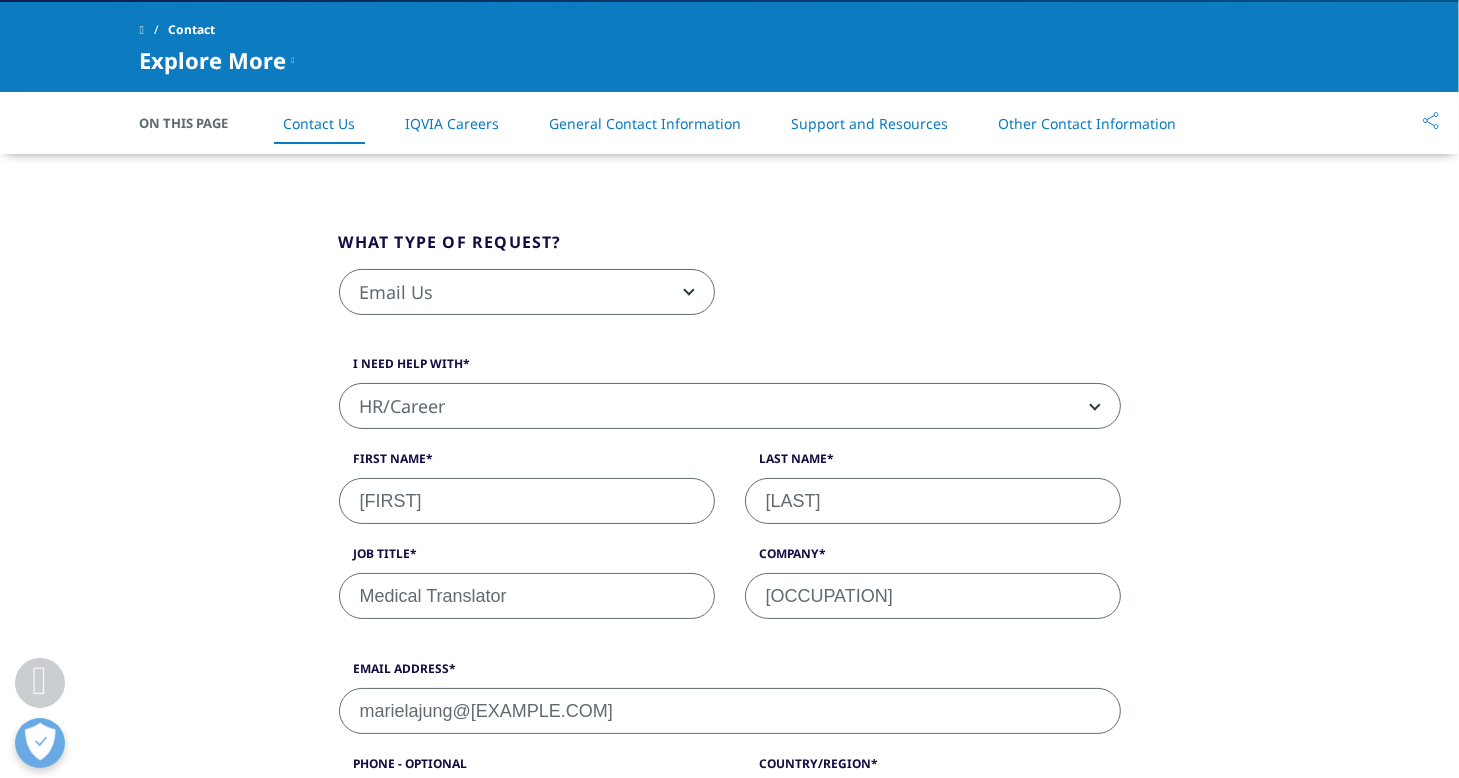 type on "Good evening,
I'd need assistance with creating an account for a job application ("create Account"/"Candidate Home Account".
I've already tried several ways and from different computers, but the link "create account" seems to be broken <https://iqvia.wd1.myworkdayjobs.com/en-US/IQVIA/job/[CITY],[COUNTRY]/INTERNAL-MEDICAL-TRANSLATOR--PT-EN-_R1454057/apply/applyManually?utm_medium=job_posting&utm_source=linkedin.com&source=LinkedIn_Slots>
Could you please check it or assist me with what I might be doing wrong if that's the case?
Thank you." 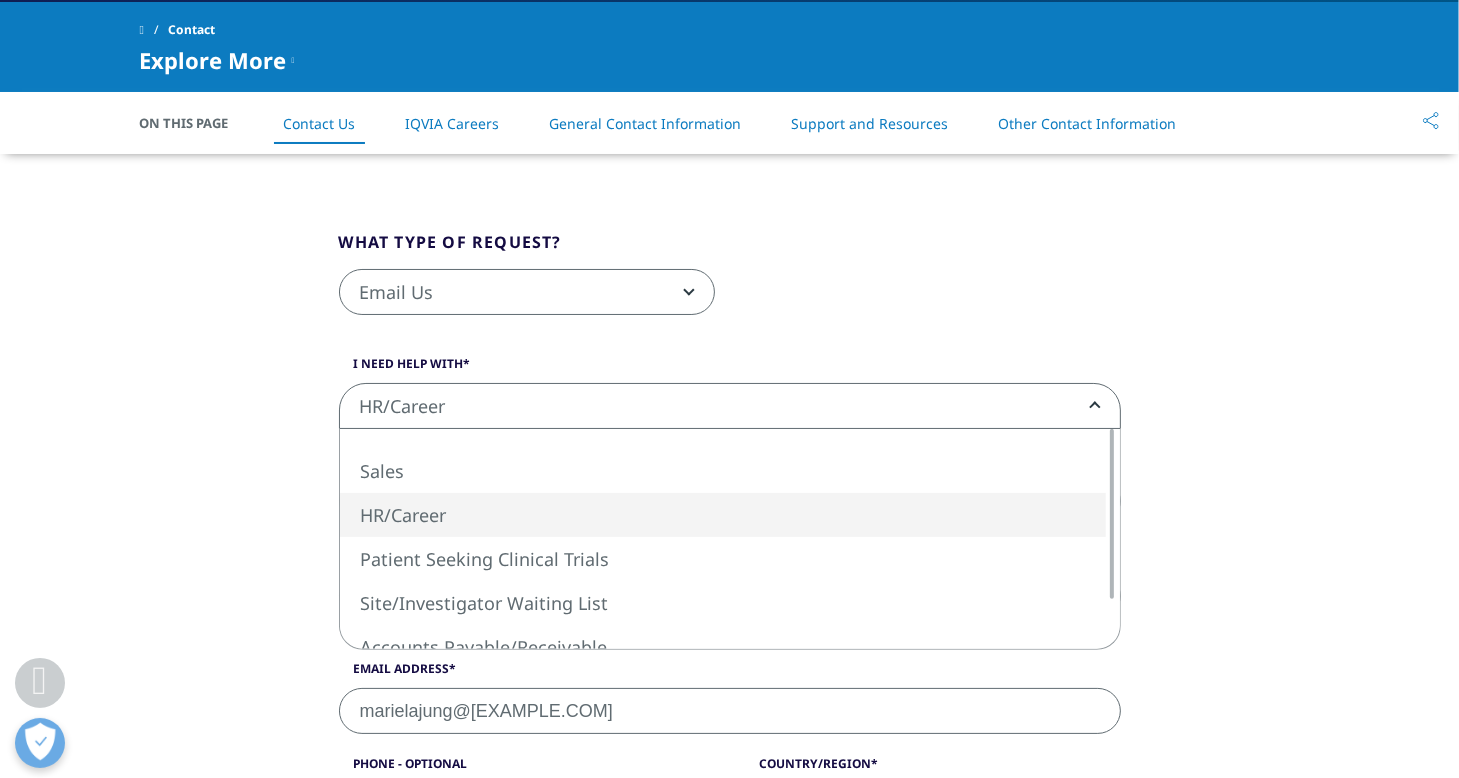click at bounding box center (1091, 406) 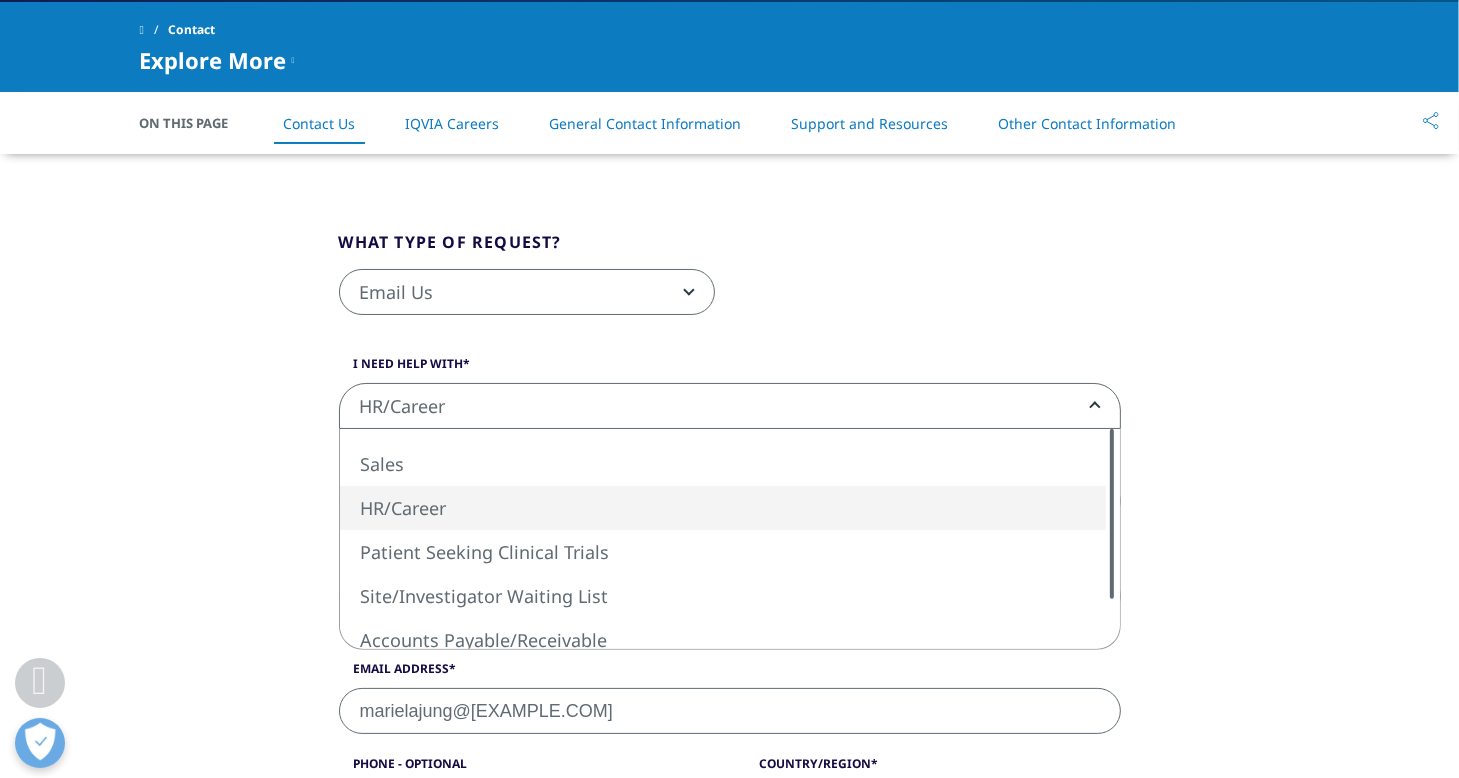 click on "What type of request?
Email Us
Request a Demo
IQVIA Institute Inquiries
Media Inquiries
Email Us
I need help with
Sales
HR/Career
Patient Seeking Clinical Trials
Site/Investigator Waiting List
Accounts Payable/Receivable
Other
HR/Career
First Name
[FIRST]
Last Name
[LAST]
Job Title
Medical Translator
Company
[COMPANY]
Interest
Analytics Solutions
Global Services (consulting/outsourcing)
Contract Sales and Medical Solutions
Data and Insights
Real World Solutions" at bounding box center [730, 798] 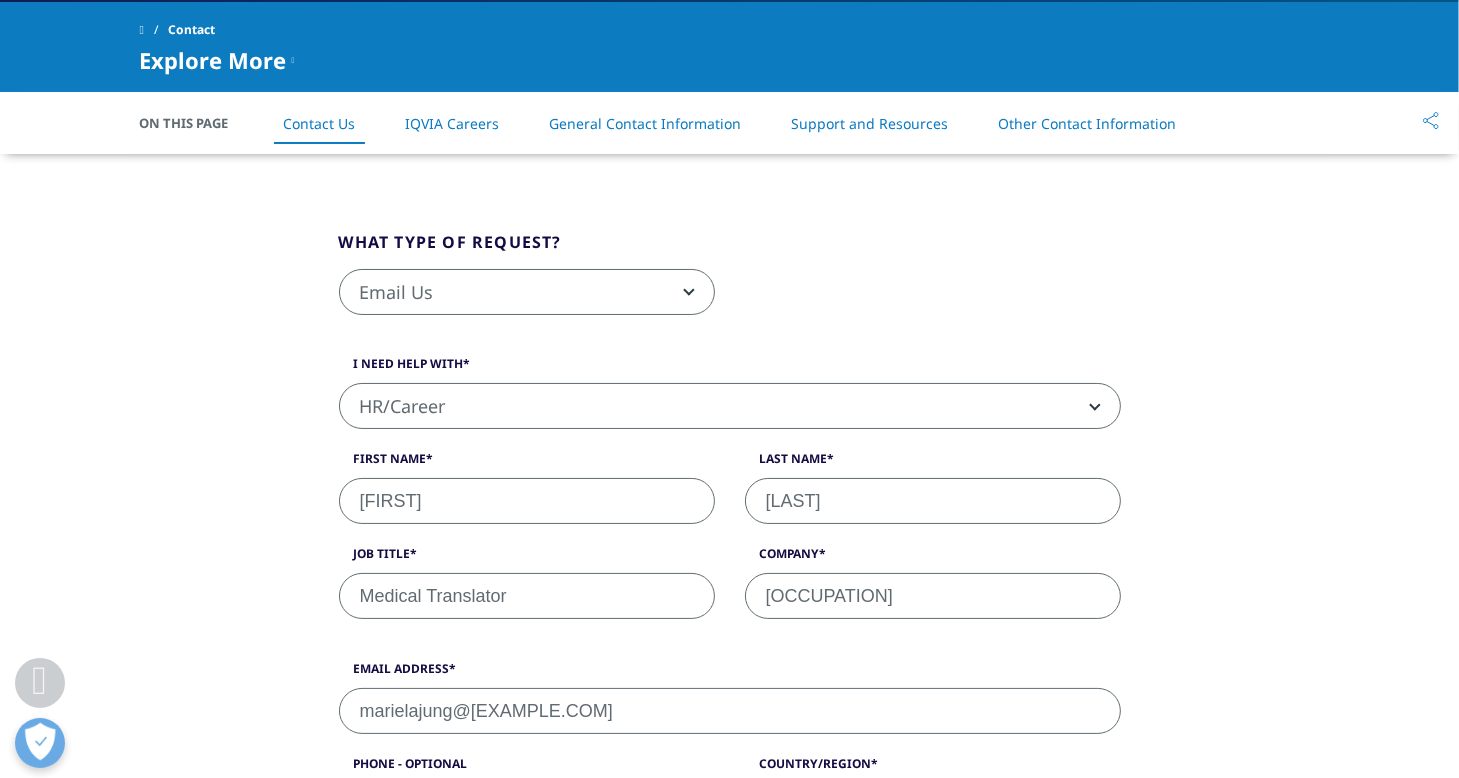 click on "What type of request?
Email Us
Request a Demo
IQVIA Institute Inquiries
Media Inquiries
Email Us
I need help with
Sales
HR/Career
Patient Seeking Clinical Trials
Site/Investigator Waiting List
Accounts Payable/Receivable
Other
HR/Career
First Name
[FIRST]
Last Name
[LAST]
Job Title
Medical Translator
Company
[OCCUPATION]
Interest
Analytics Solutions
Global Services (consulting/outsourcing)
Contract Sales and Medical Solutions
Data and Insights" at bounding box center (729, 798) 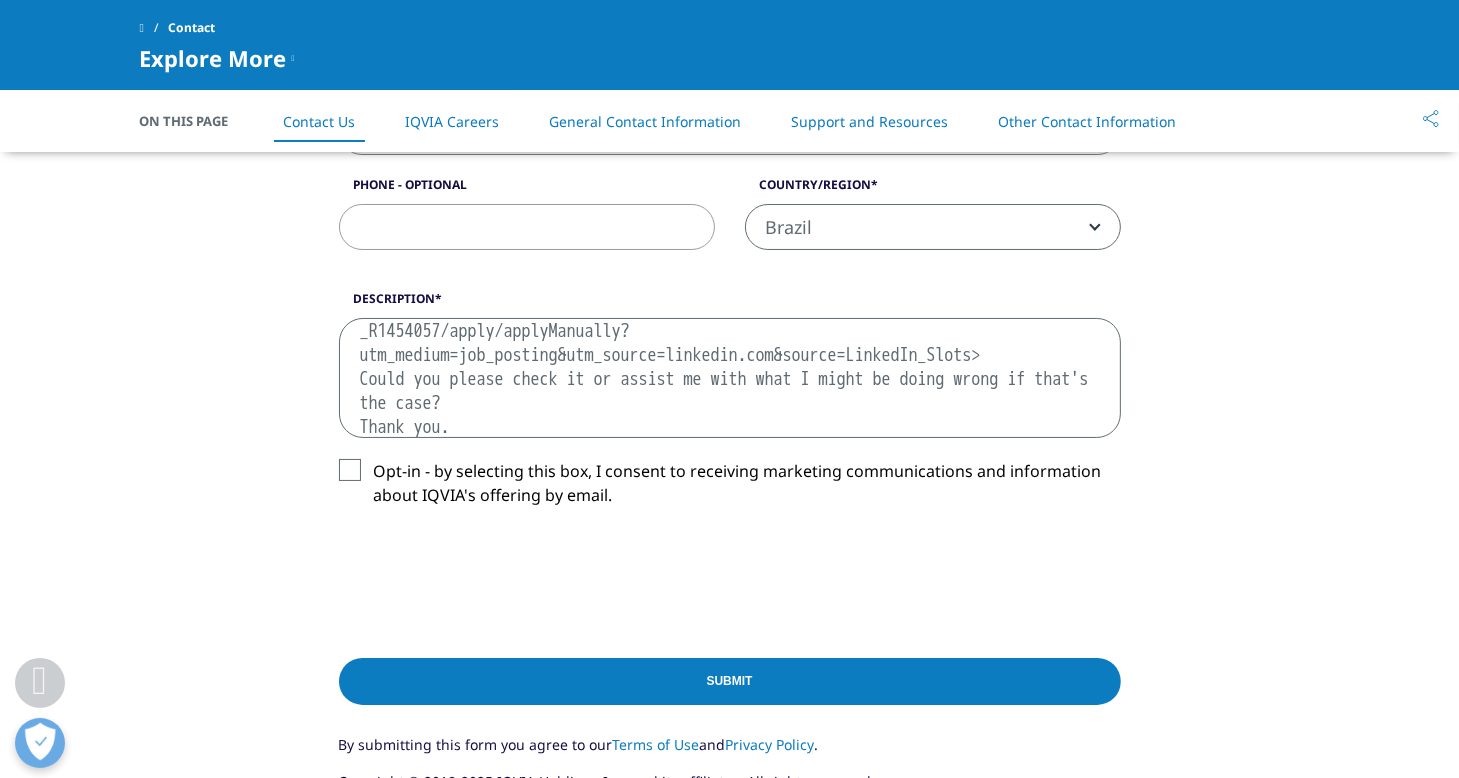 scroll, scrollTop: 872, scrollLeft: 0, axis: vertical 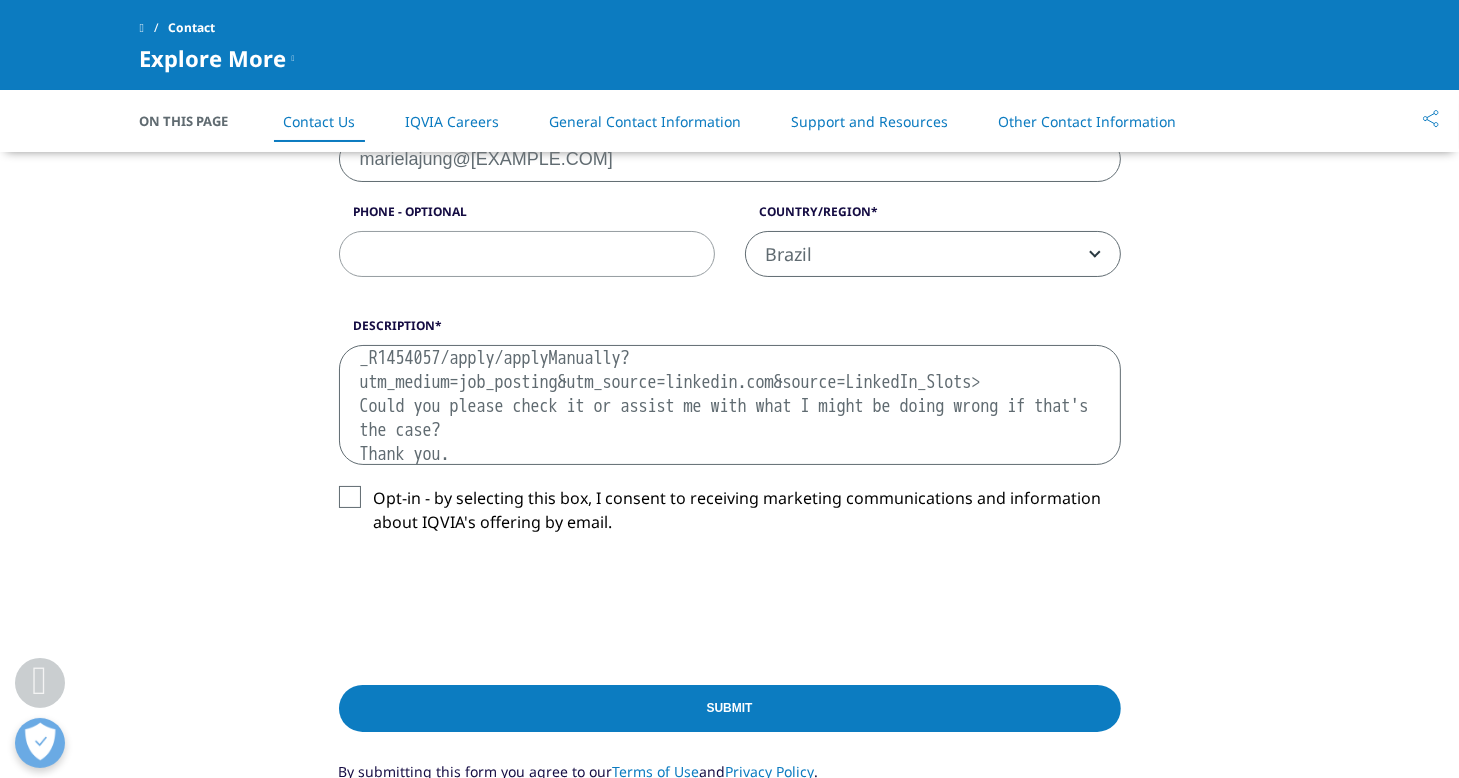click on "Submit" at bounding box center [730, 708] 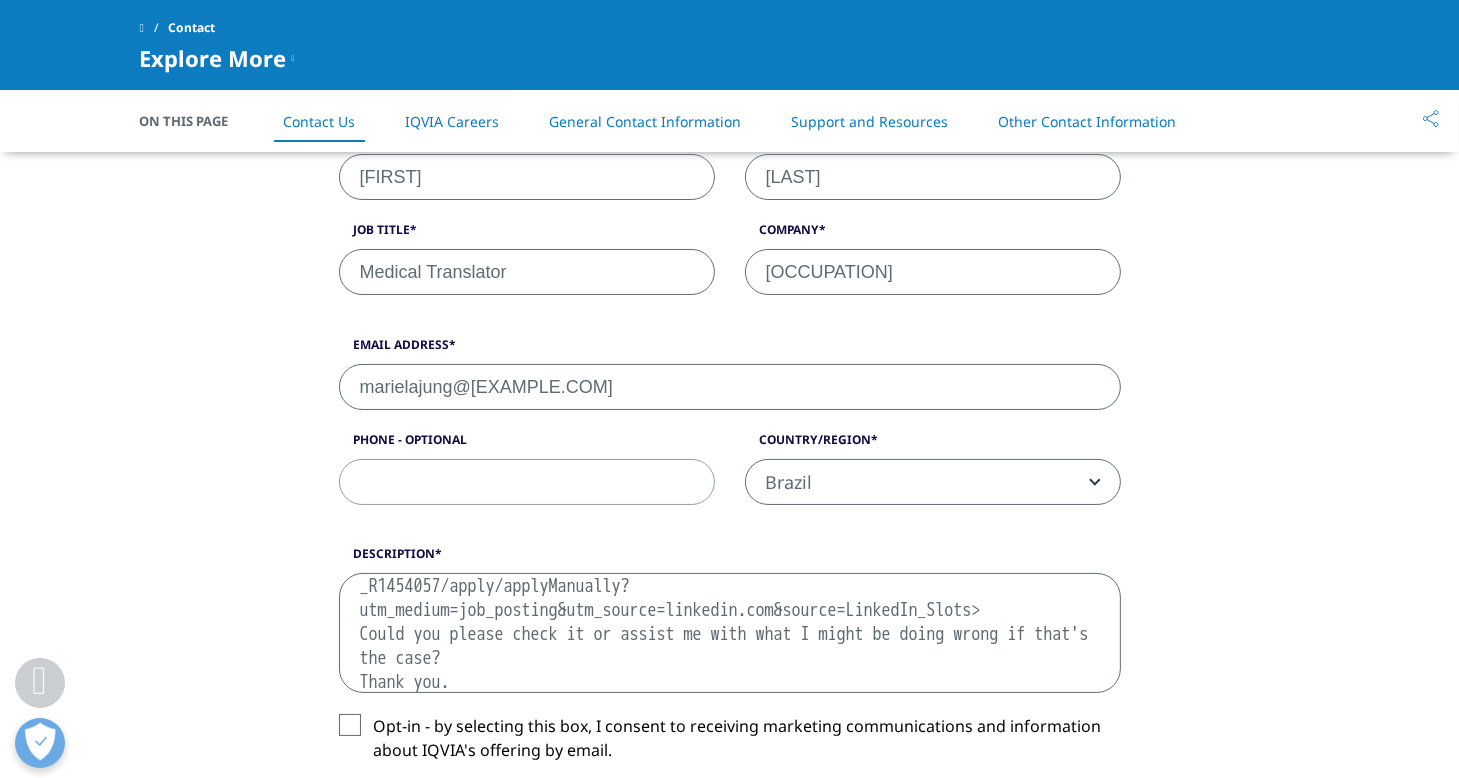 scroll, scrollTop: 541, scrollLeft: 0, axis: vertical 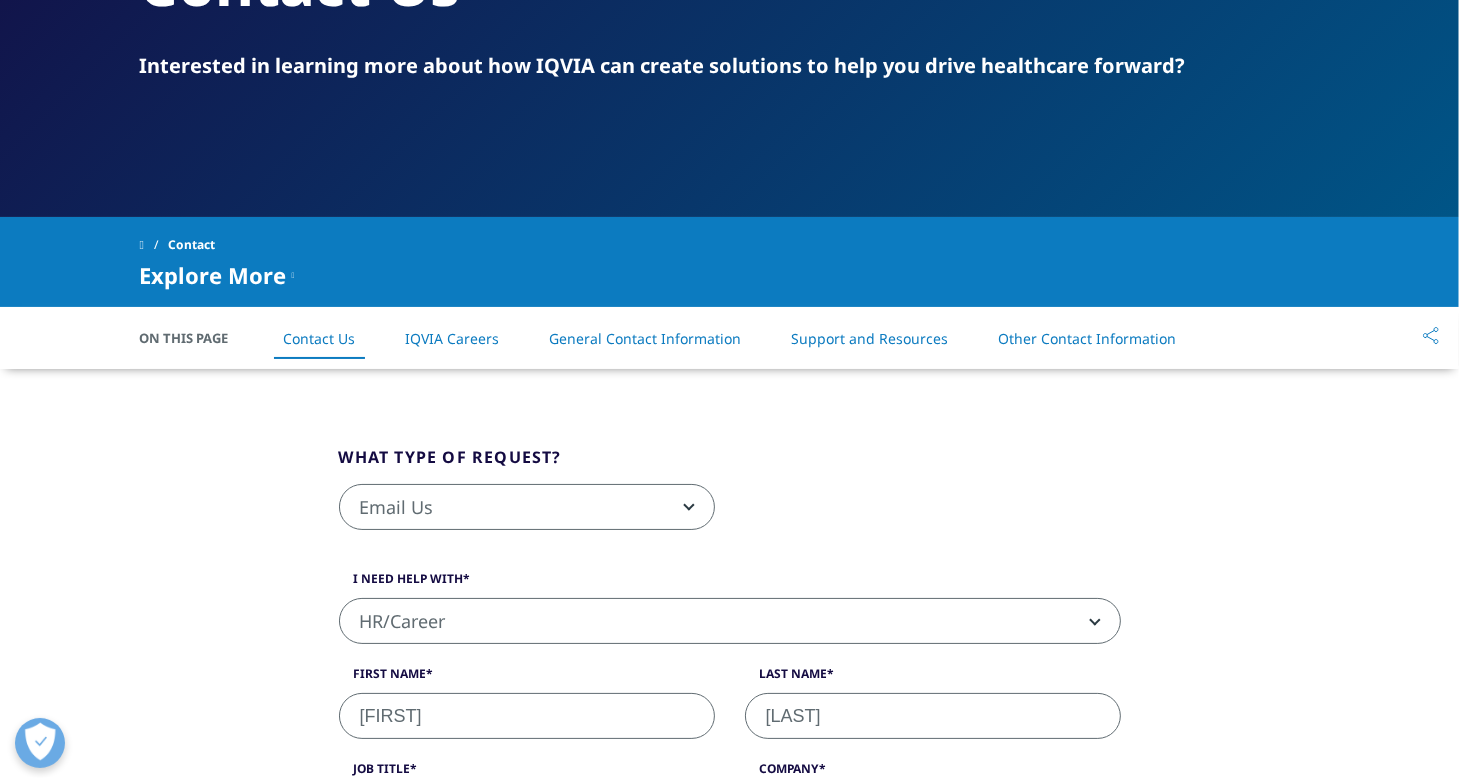 click on "IQVIA Careers" at bounding box center (452, 338) 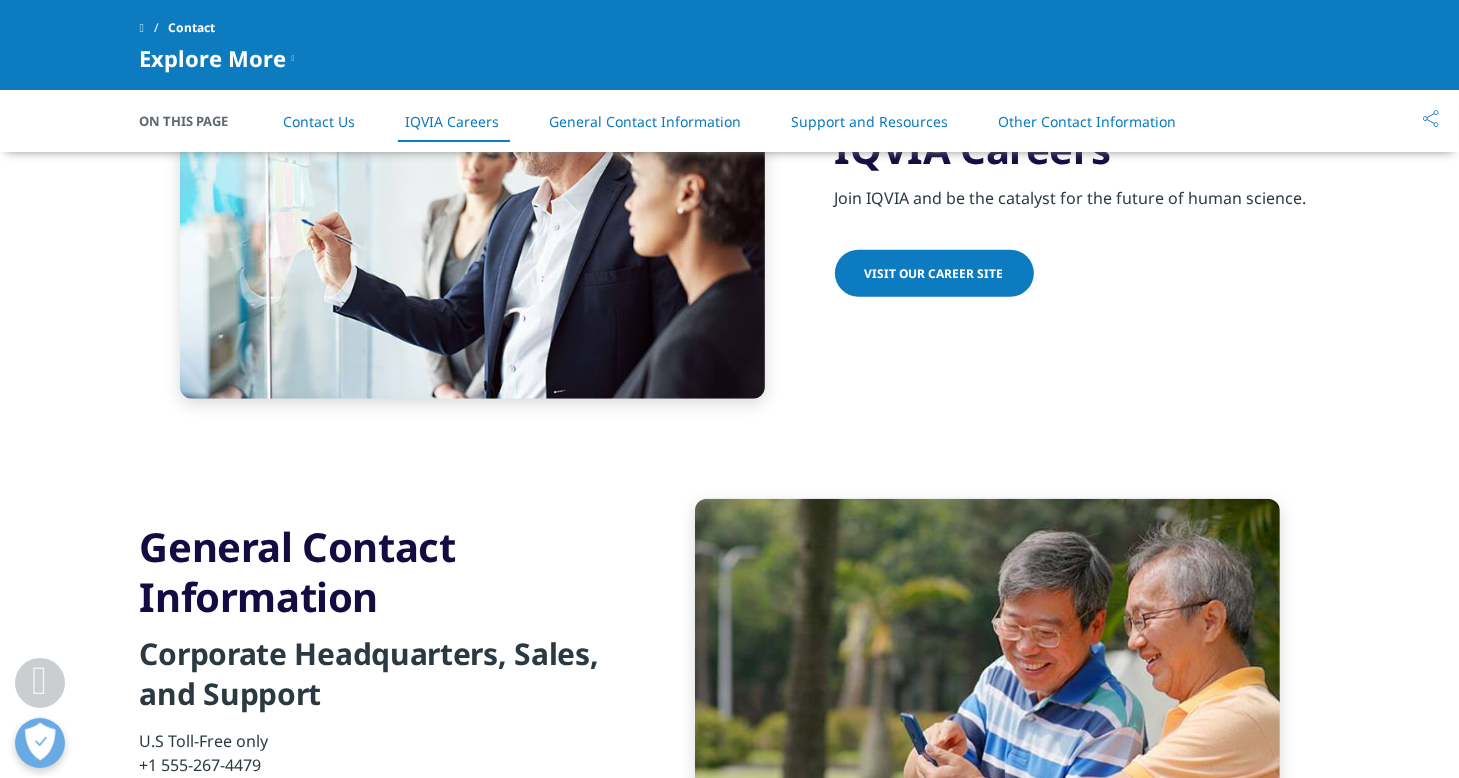 scroll, scrollTop: 1782, scrollLeft: 0, axis: vertical 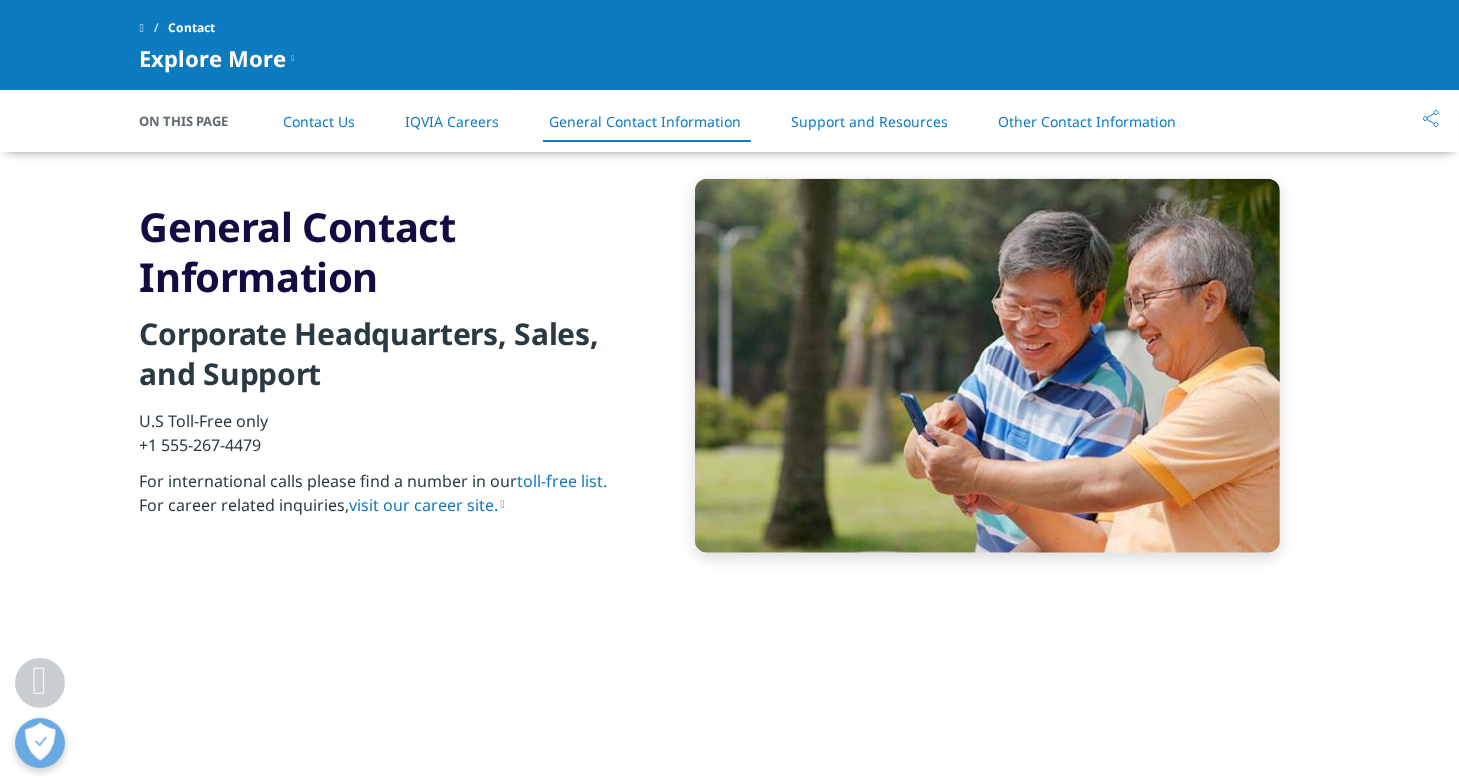 click on "visit our career site." at bounding box center [427, 505] 